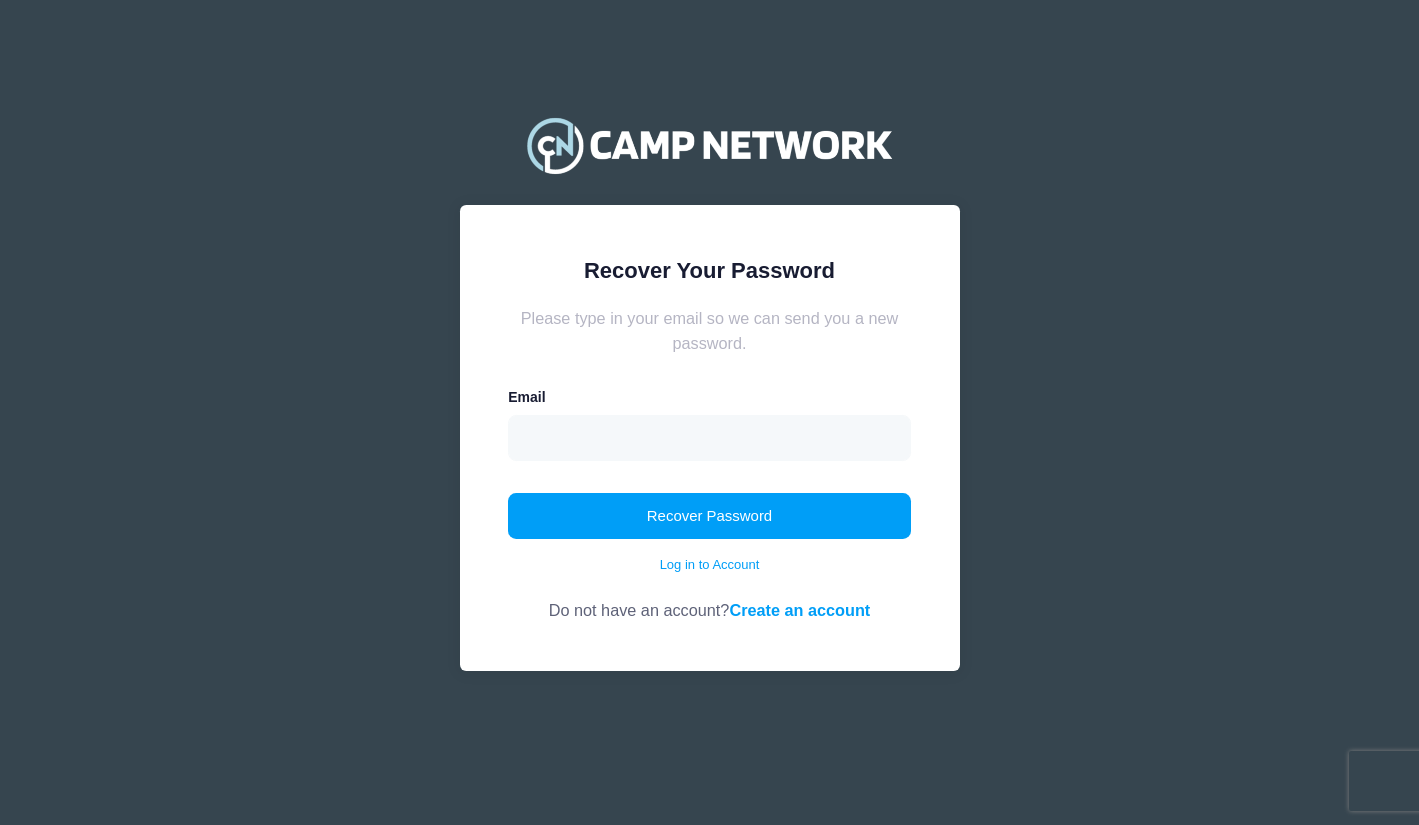 scroll, scrollTop: 0, scrollLeft: 0, axis: both 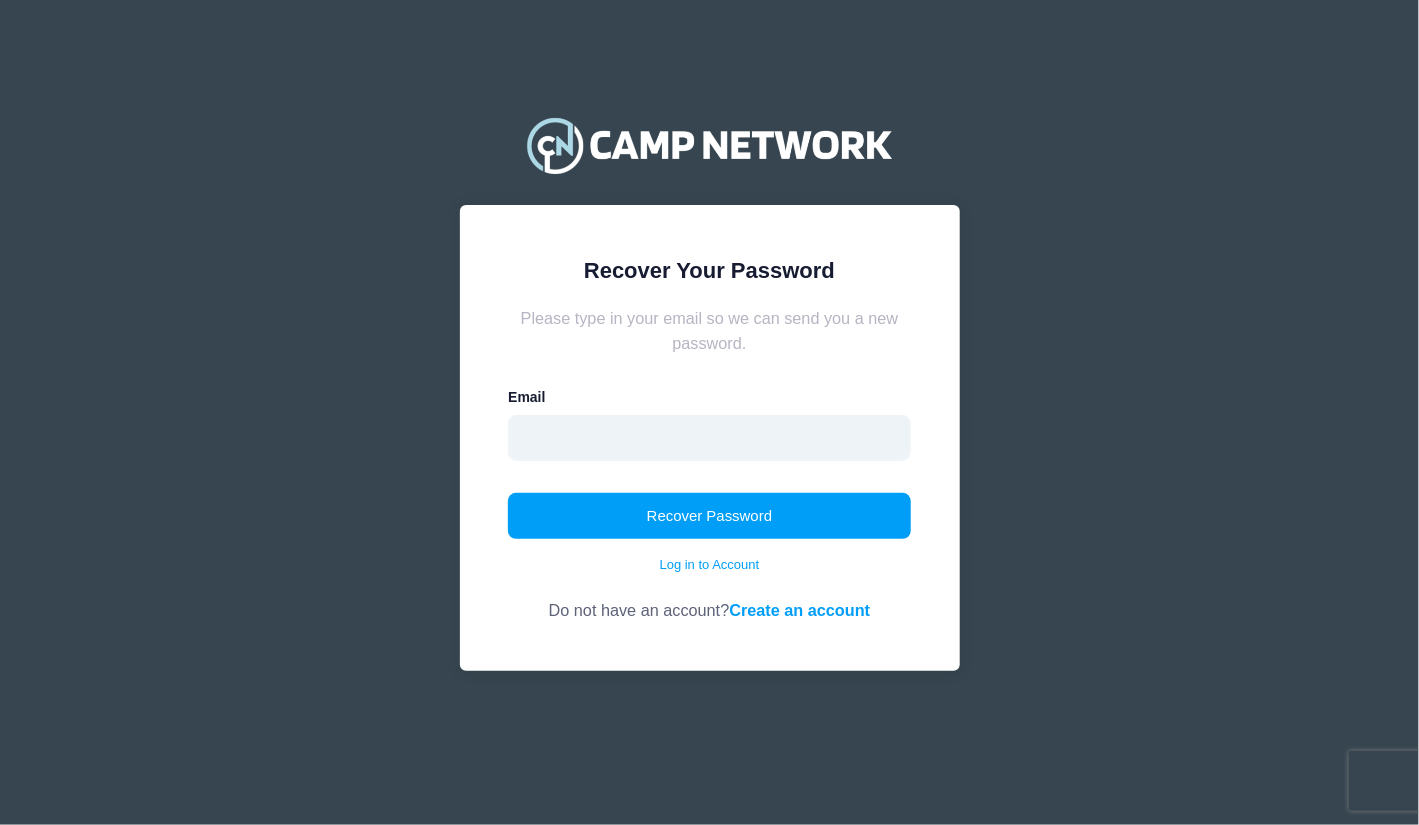 click at bounding box center [709, 438] 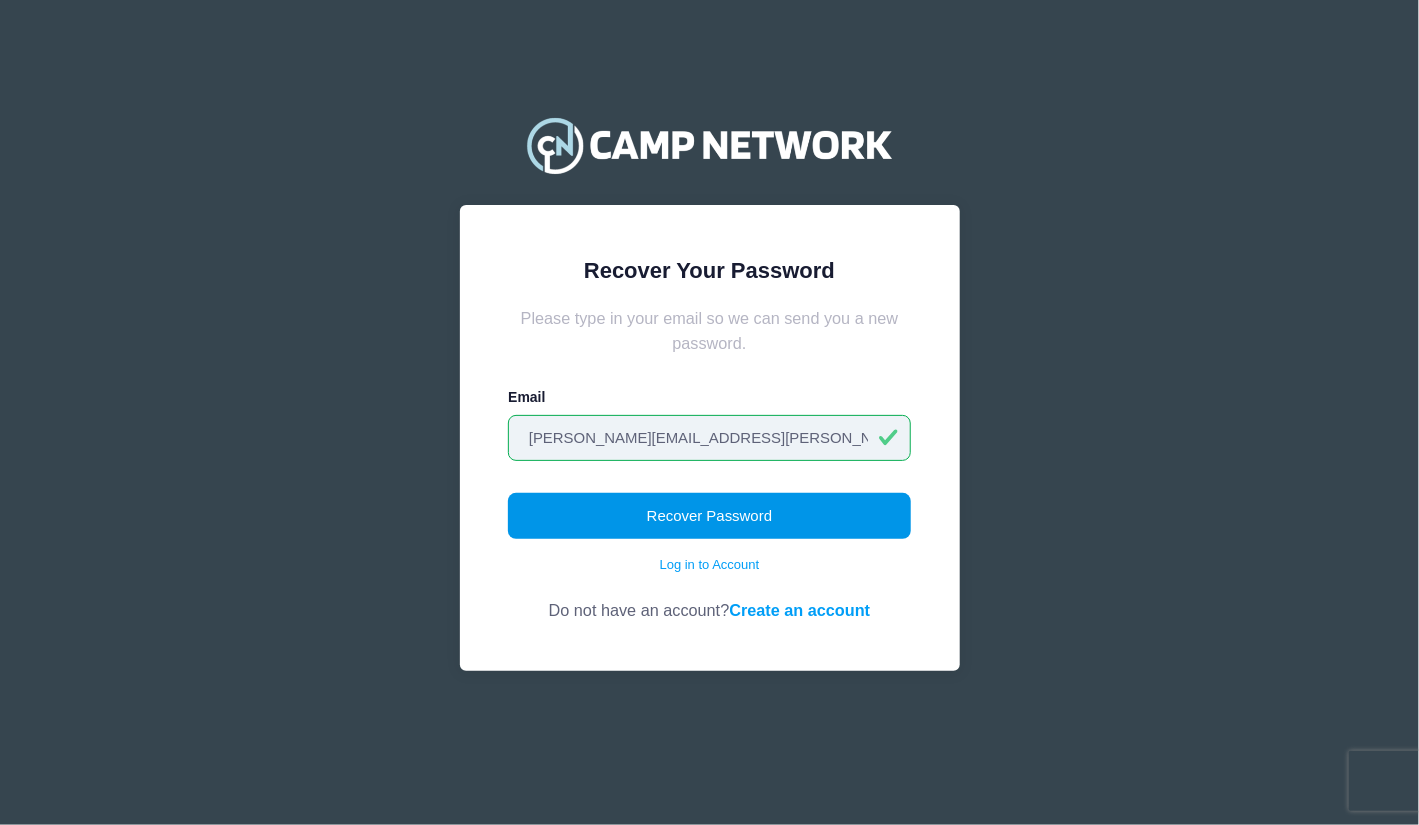 type on "[PERSON_NAME][EMAIL_ADDRESS][PERSON_NAME][DOMAIN_NAME]" 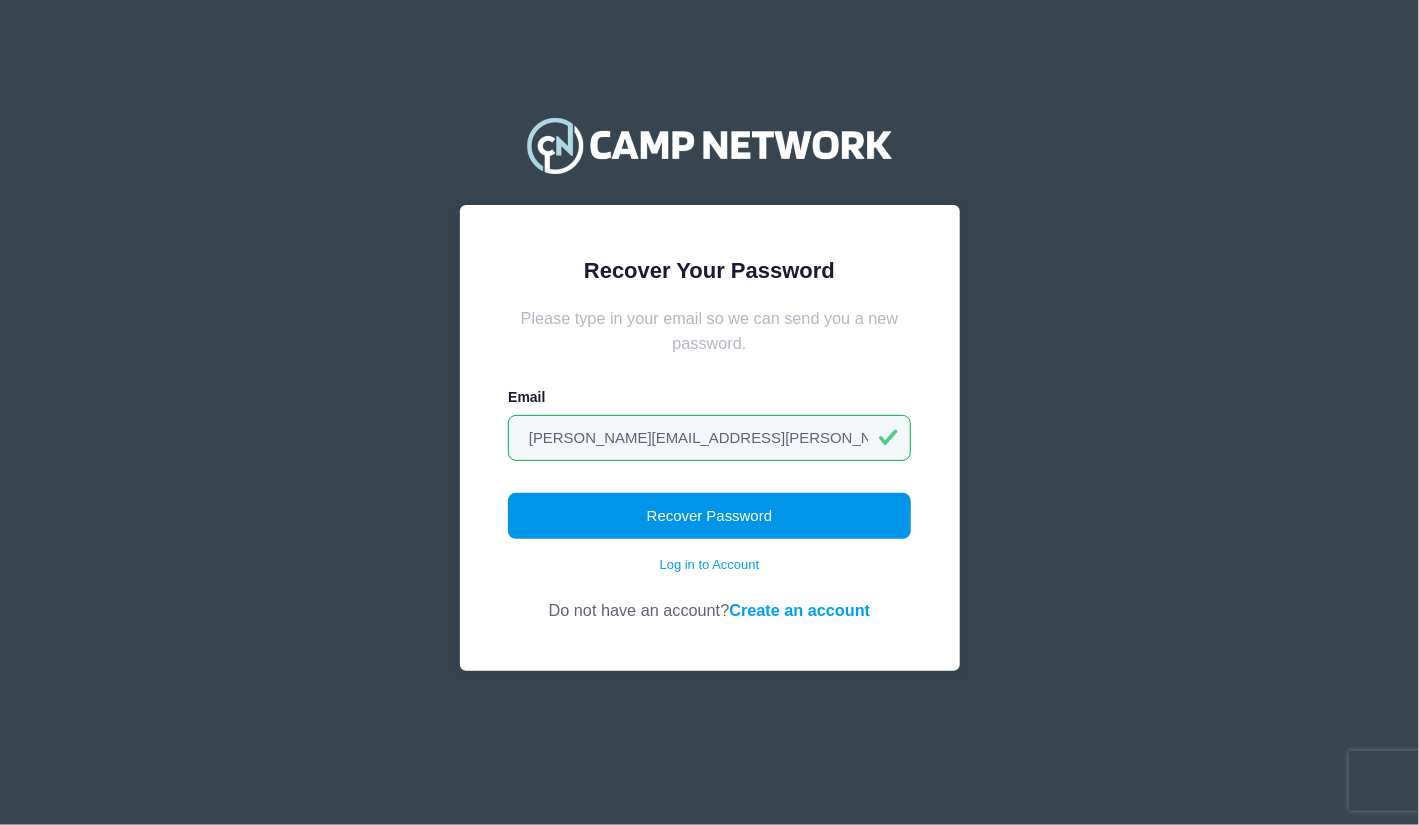 click on "Recover Password" at bounding box center (709, 516) 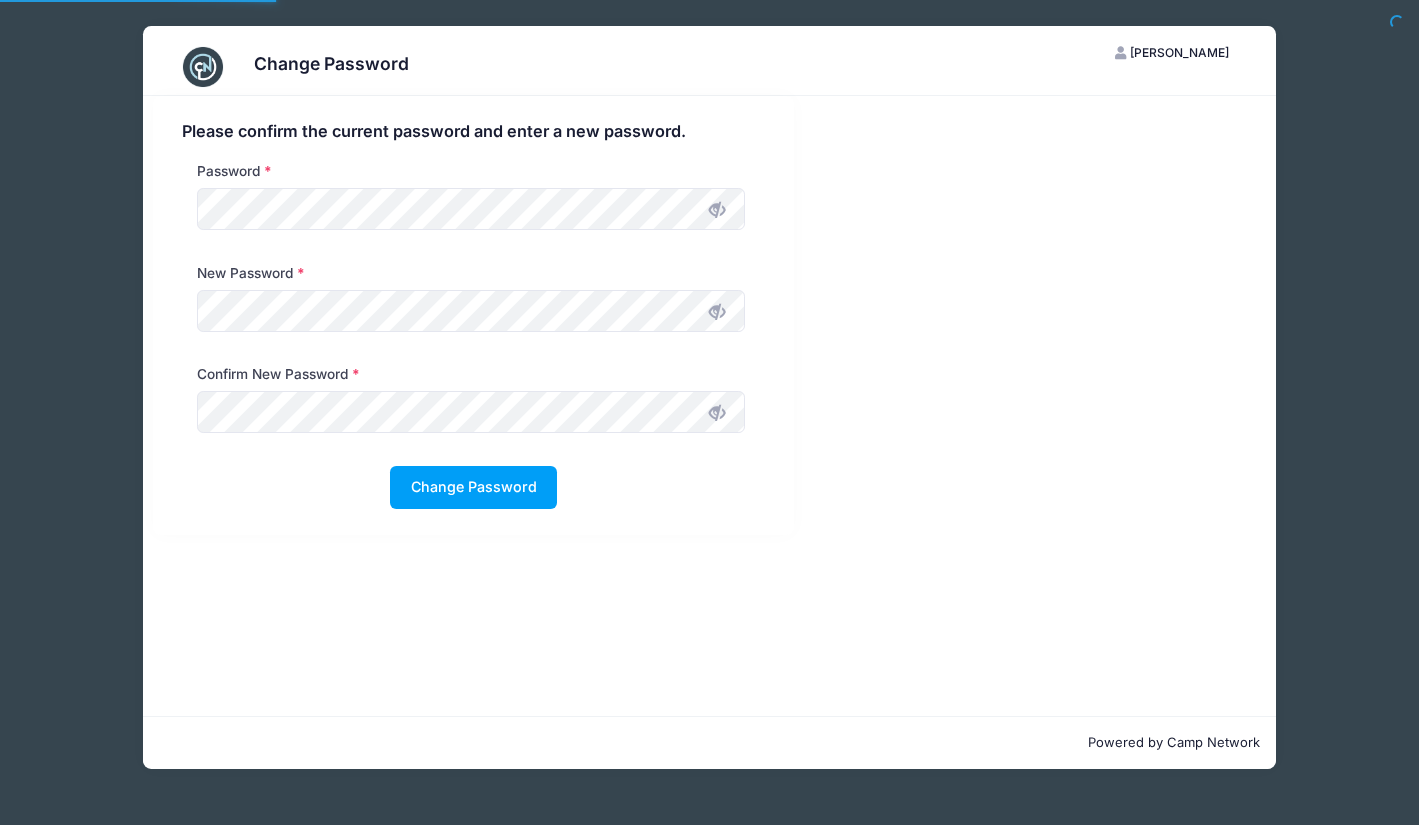 scroll, scrollTop: 0, scrollLeft: 0, axis: both 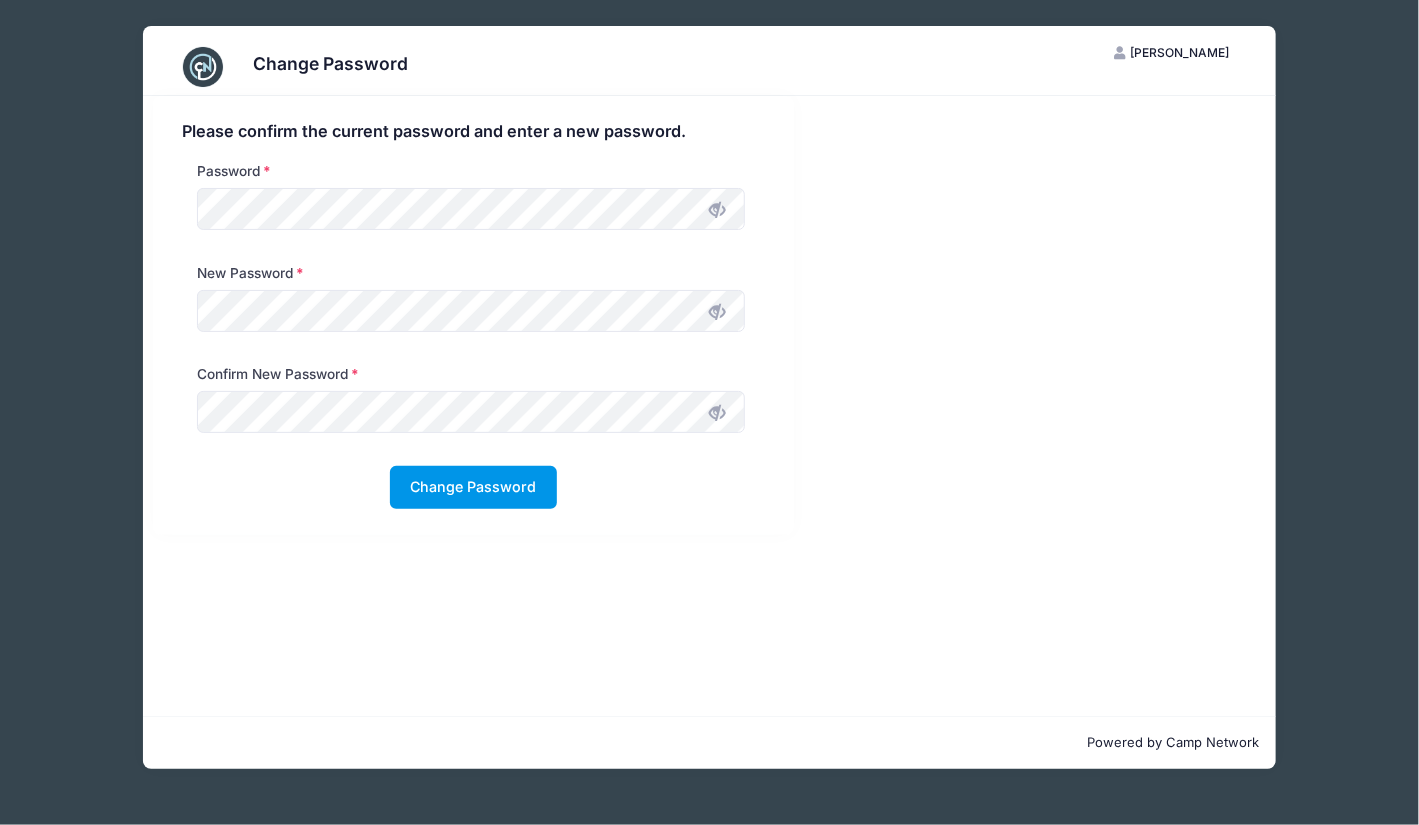 click on "Change Password" at bounding box center (473, 487) 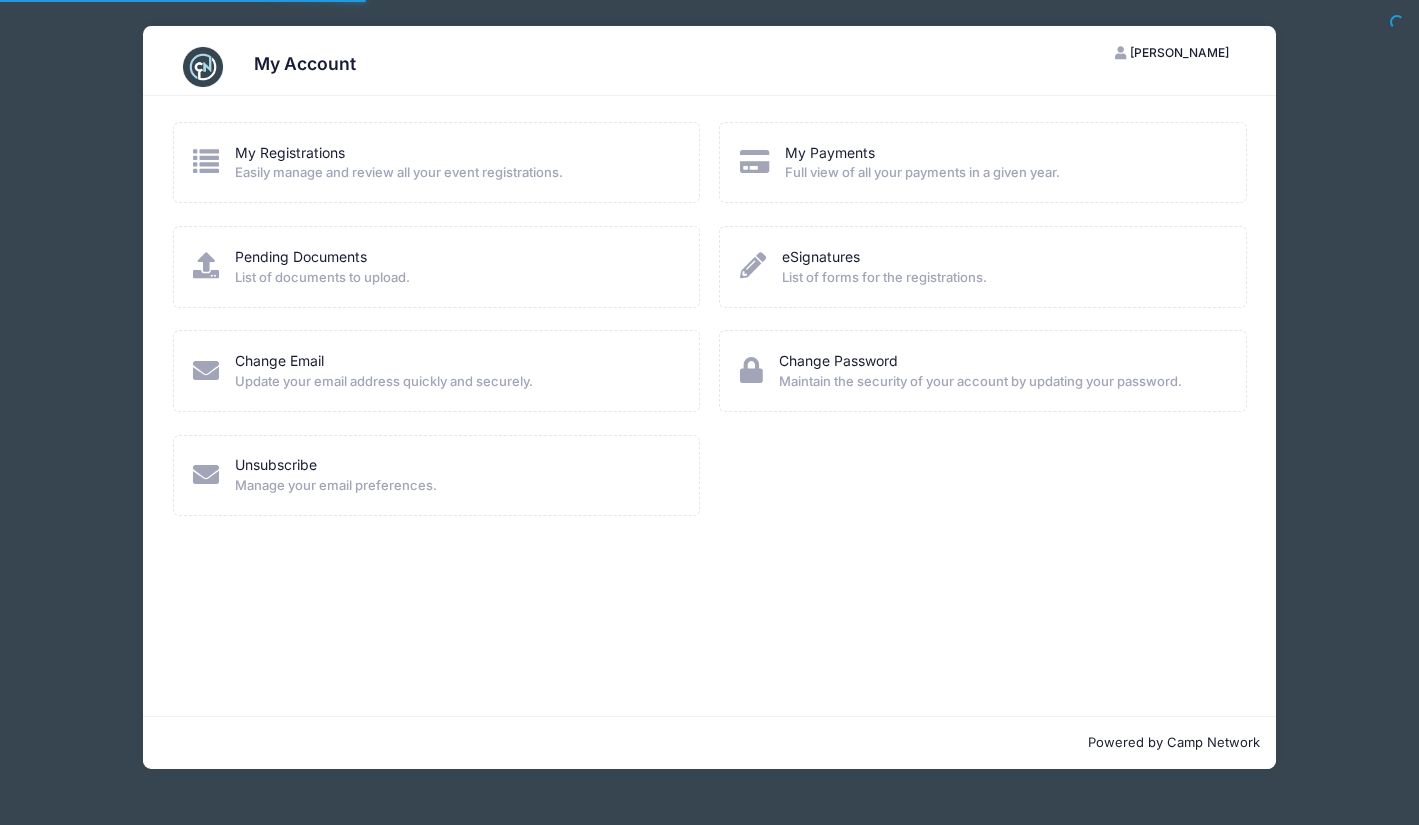 scroll, scrollTop: 0, scrollLeft: 0, axis: both 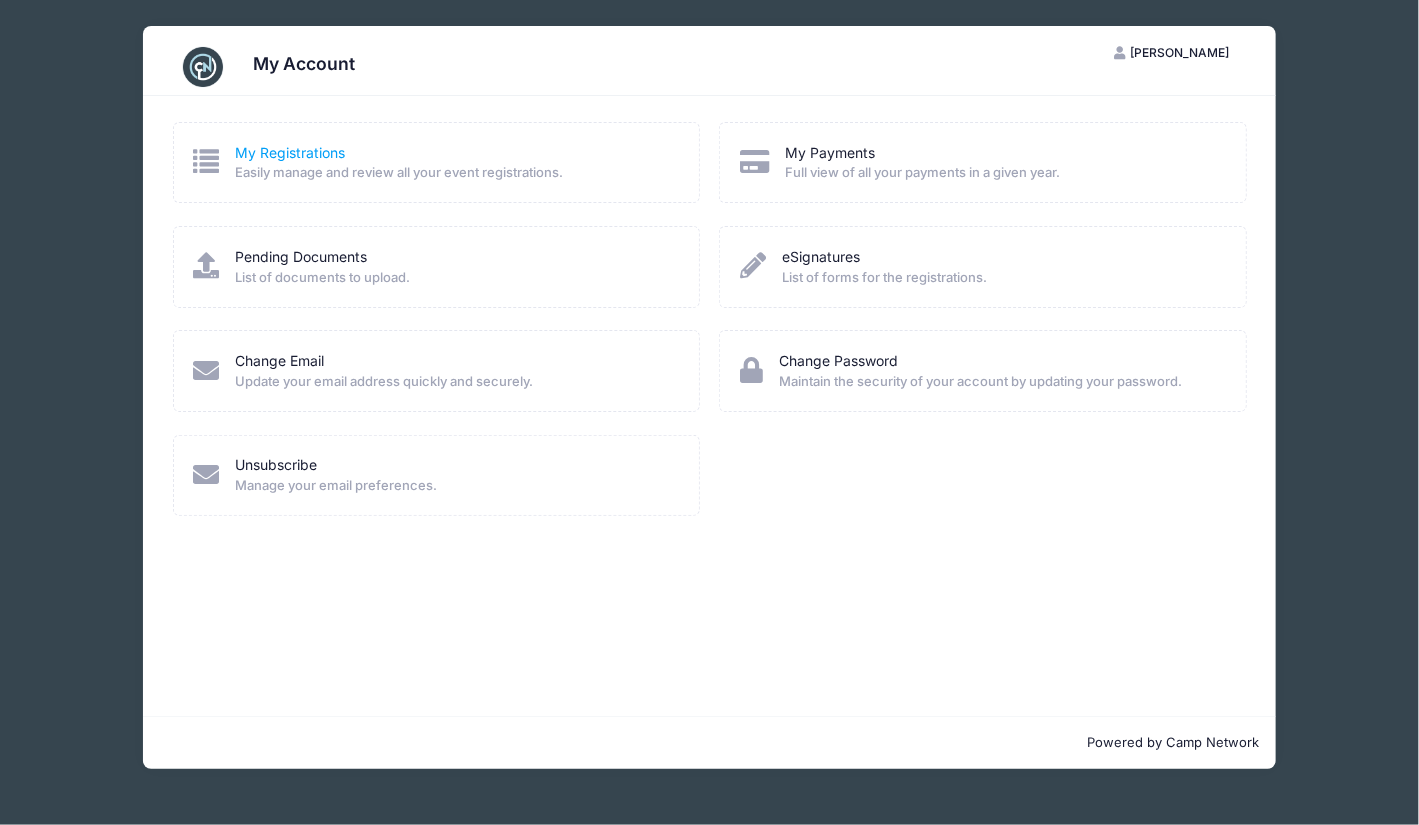 click on "My Registrations" at bounding box center (290, 152) 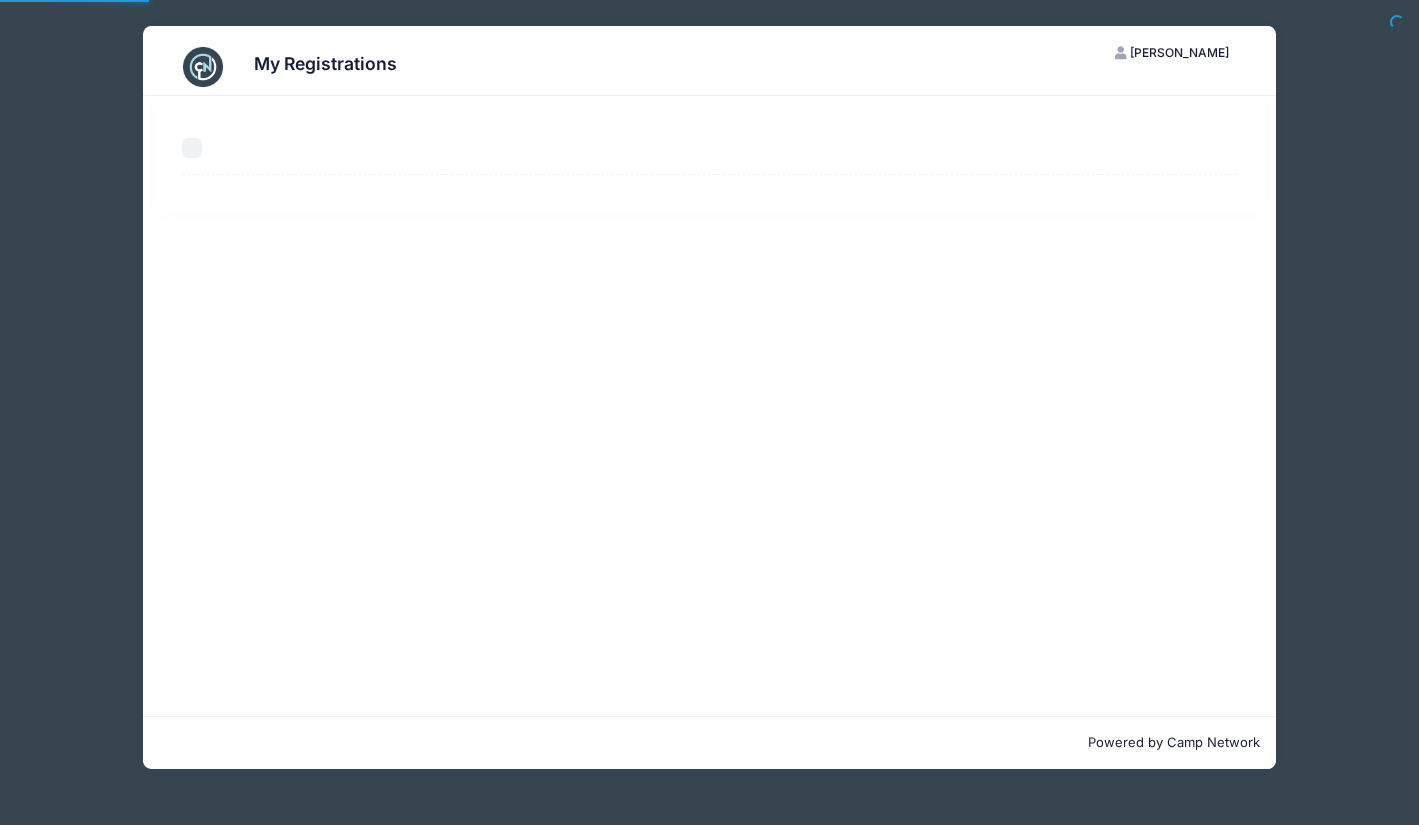 scroll, scrollTop: 0, scrollLeft: 0, axis: both 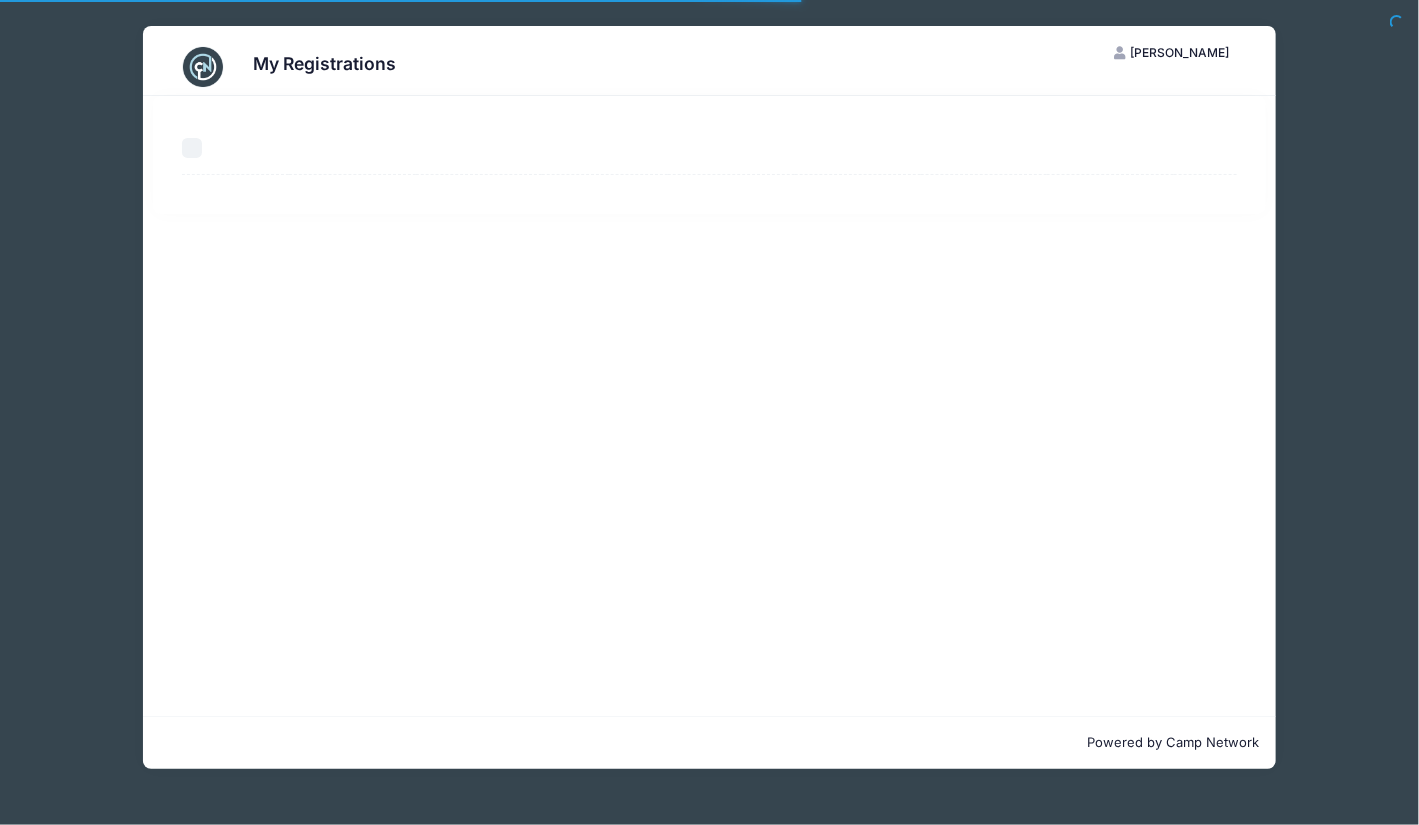 select on "50" 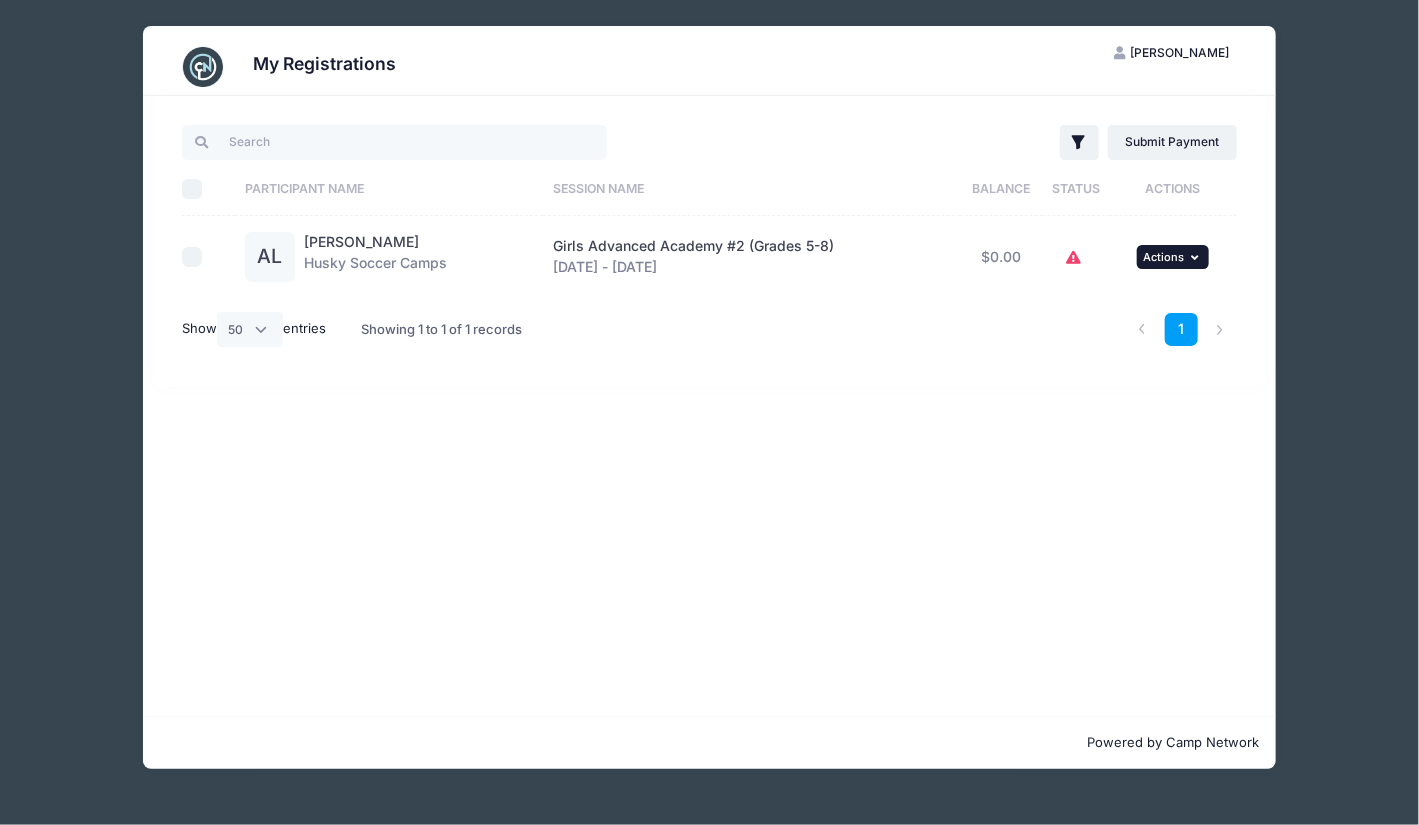 click on "Actions" at bounding box center [1164, 257] 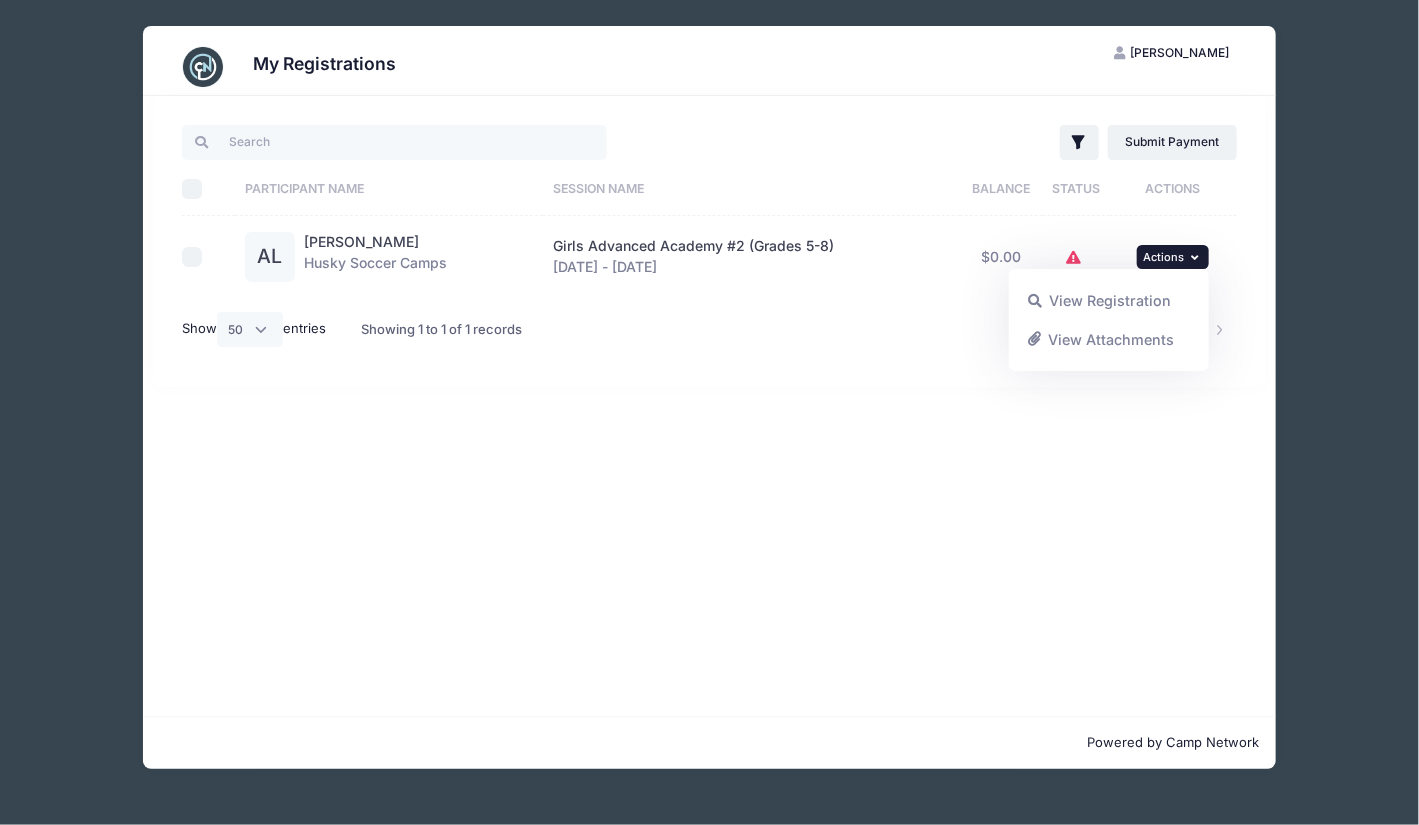 click 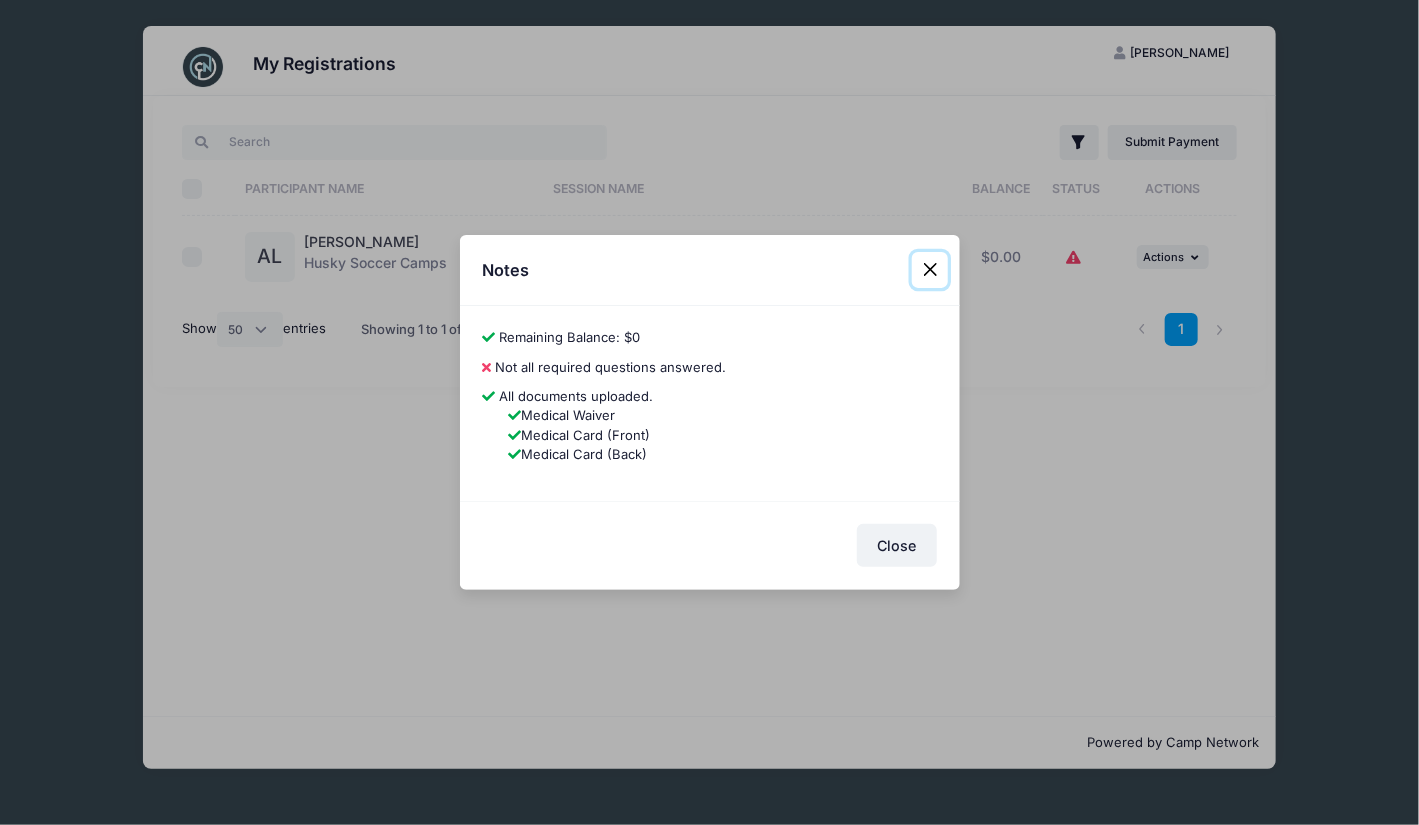 click at bounding box center (930, 270) 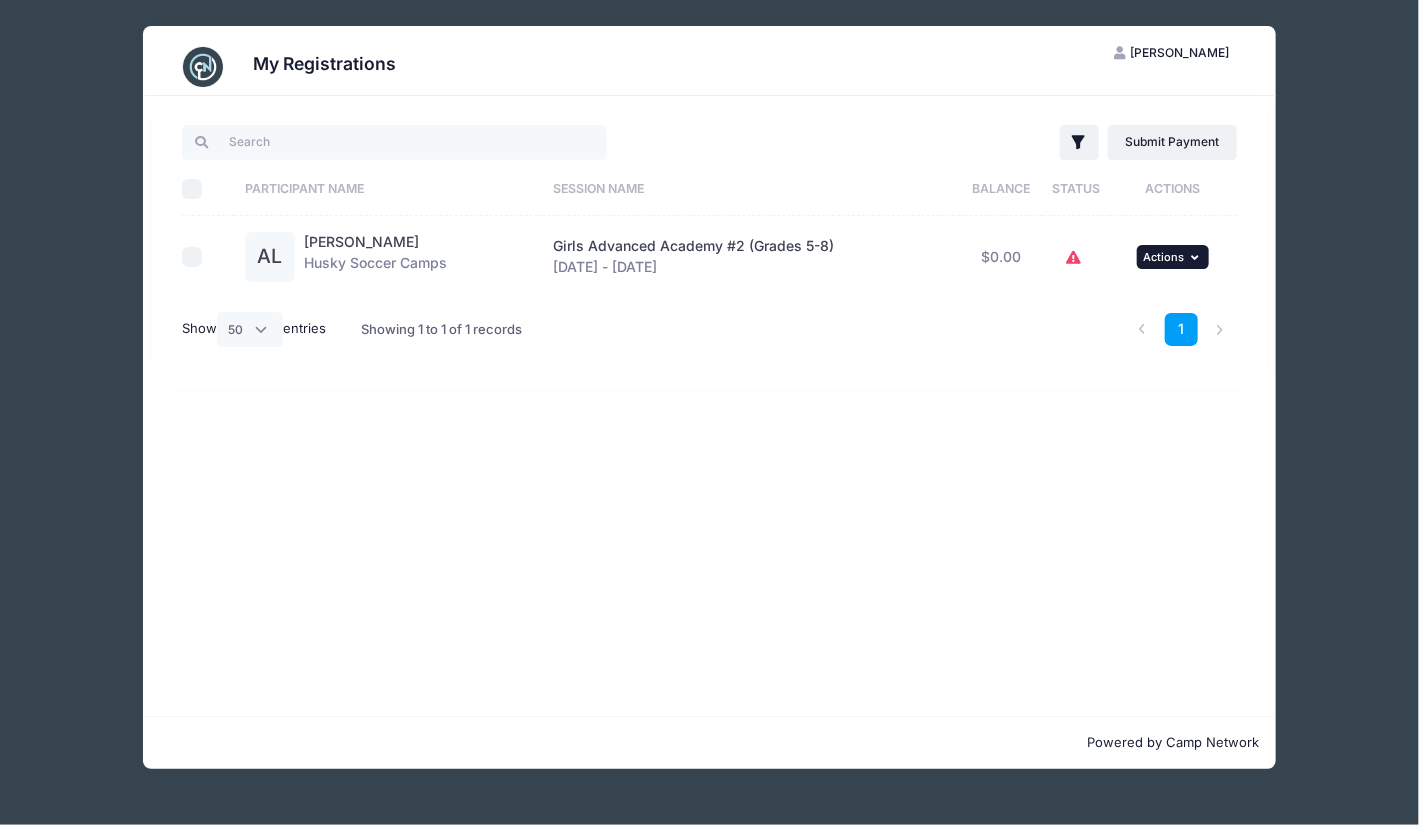 click on "Actions" at bounding box center (1164, 257) 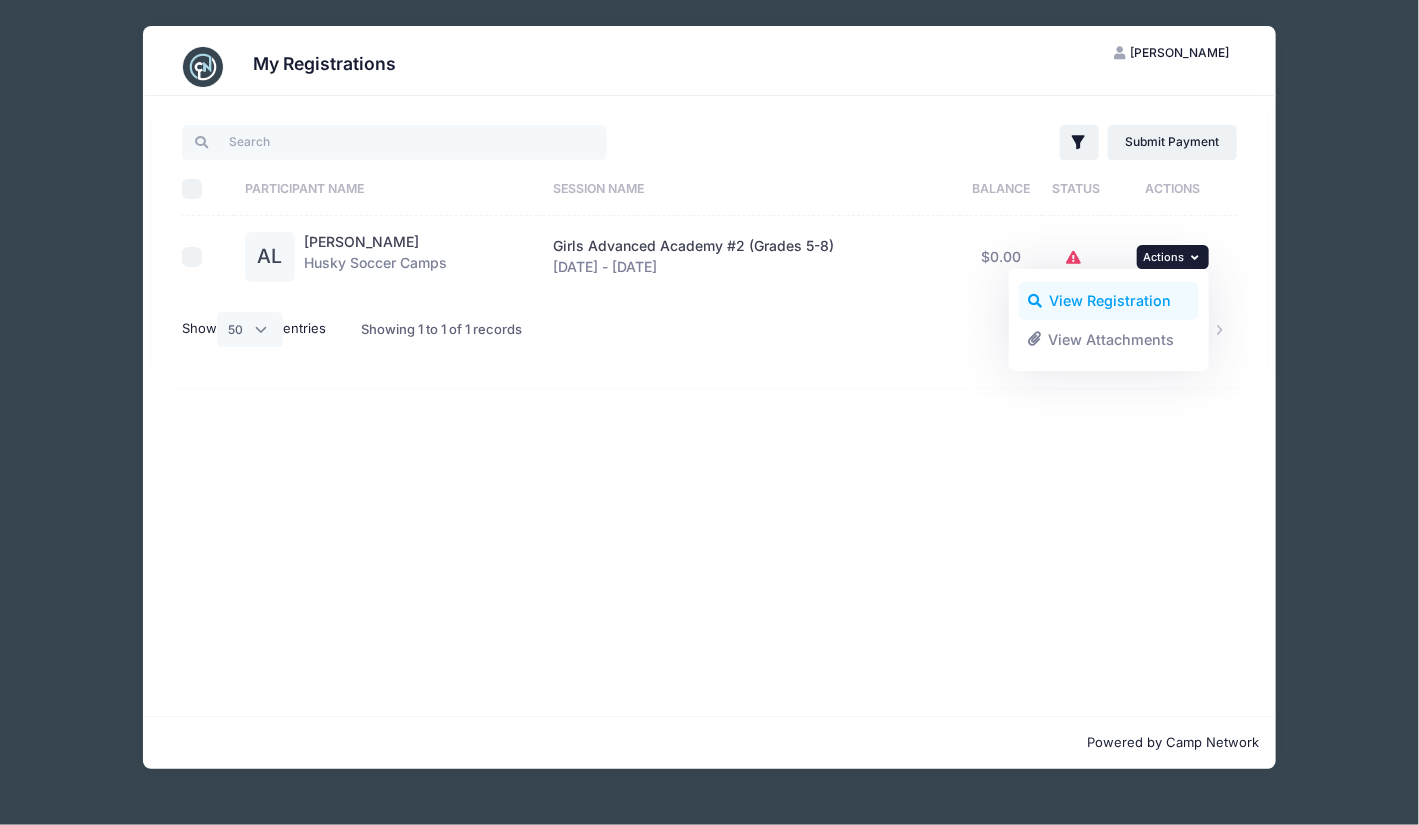 click on "View Registration" at bounding box center [1109, 301] 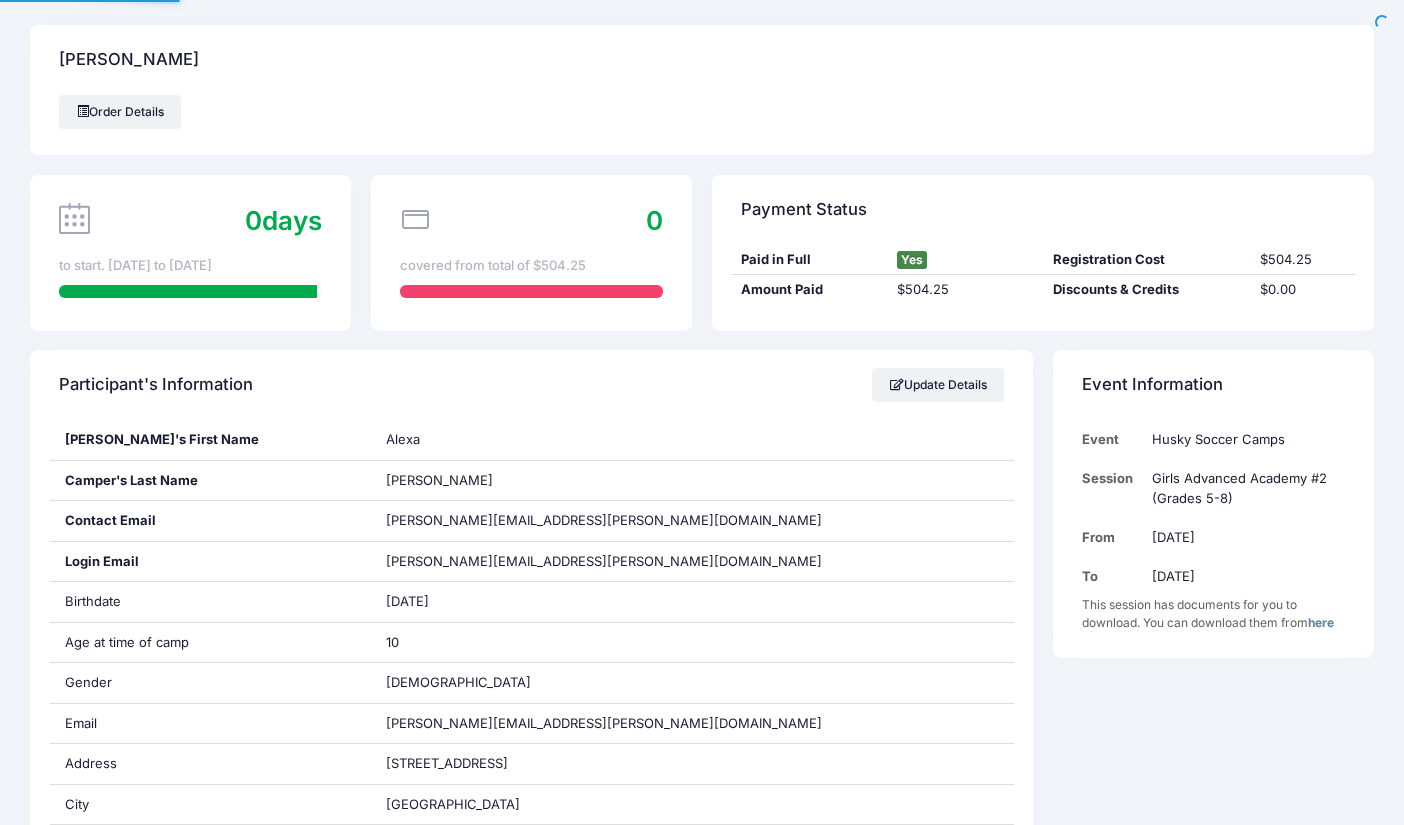 scroll, scrollTop: 0, scrollLeft: 0, axis: both 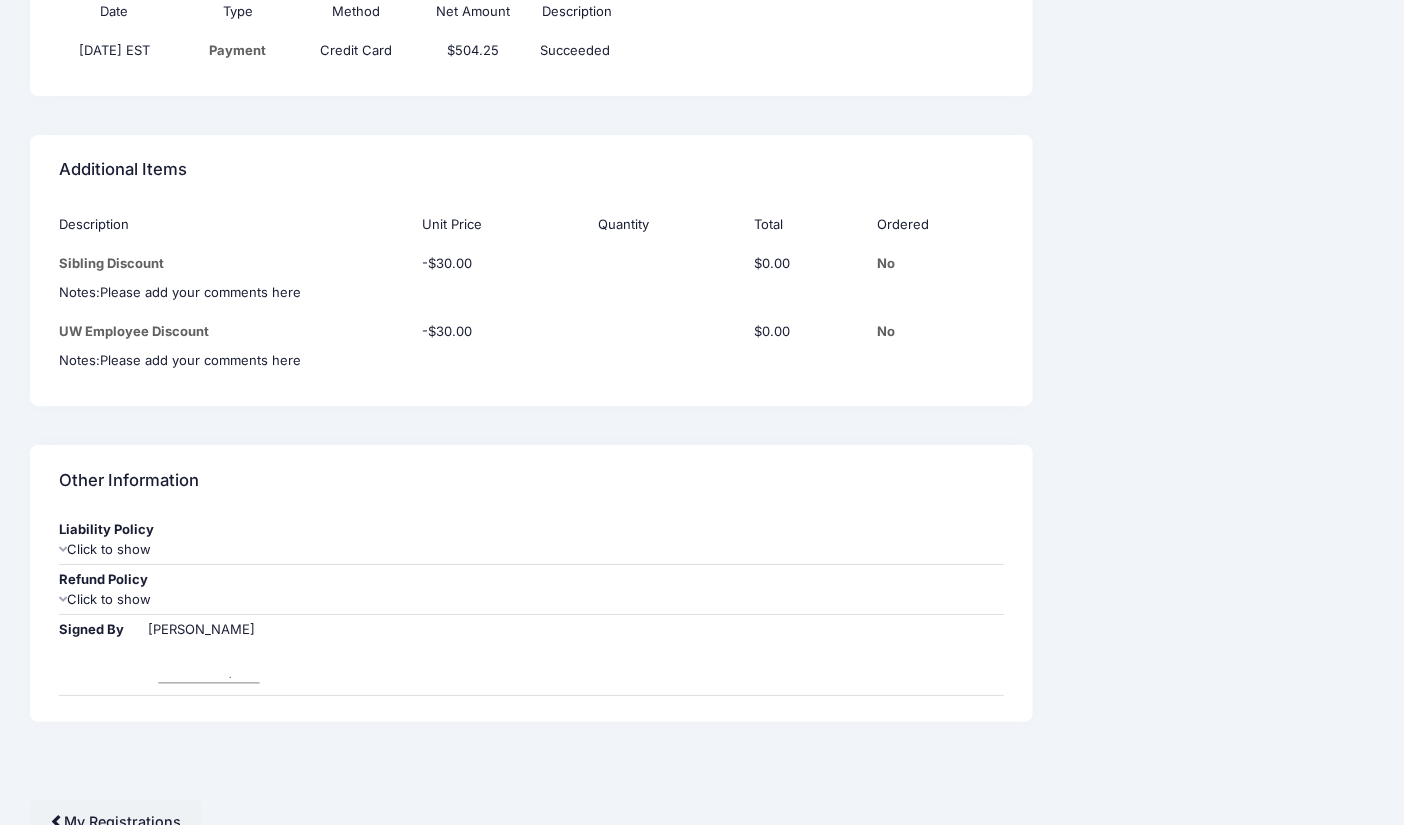 click on "Click to show" at bounding box center (531, 550) 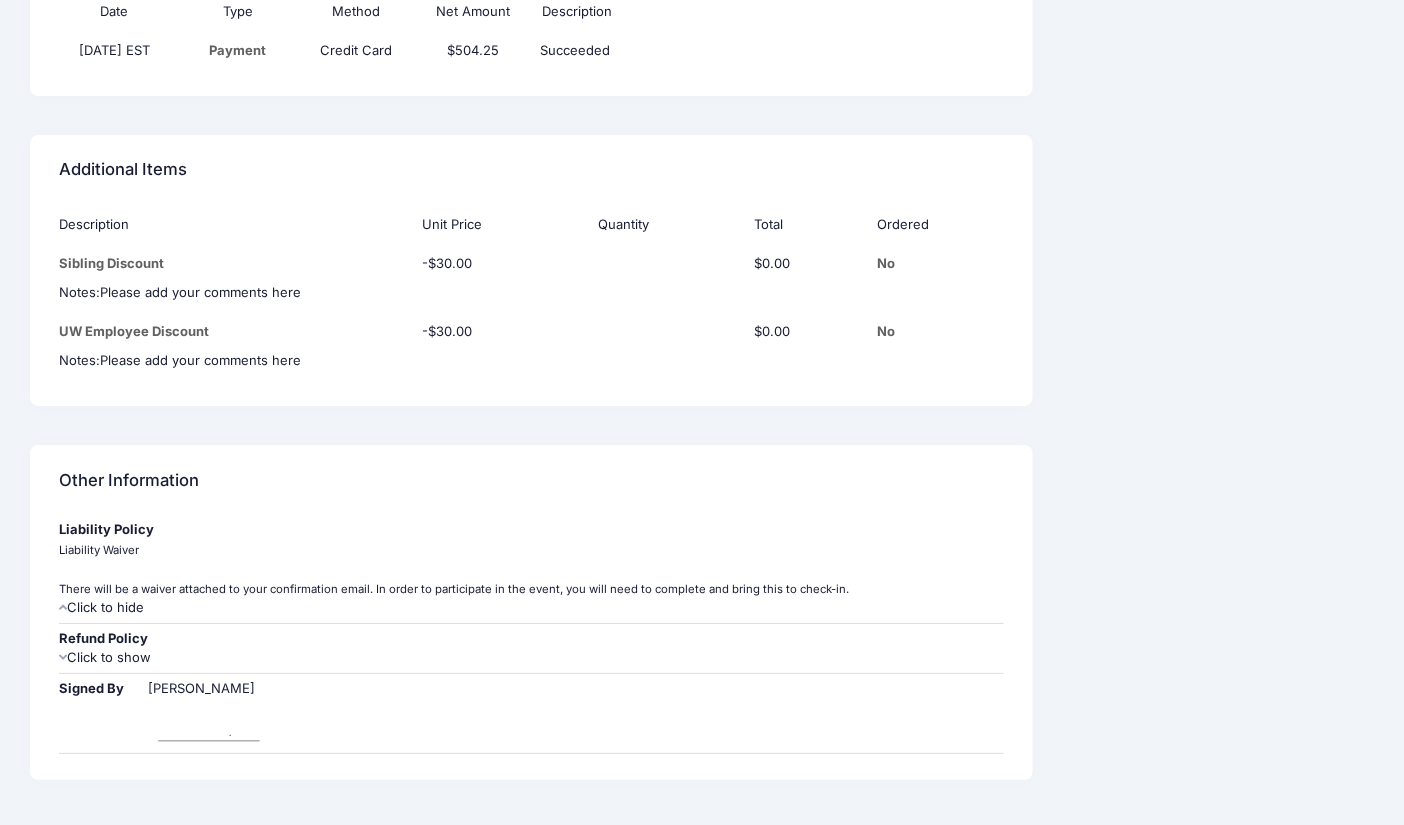 click on "Click to hide" at bounding box center [531, 608] 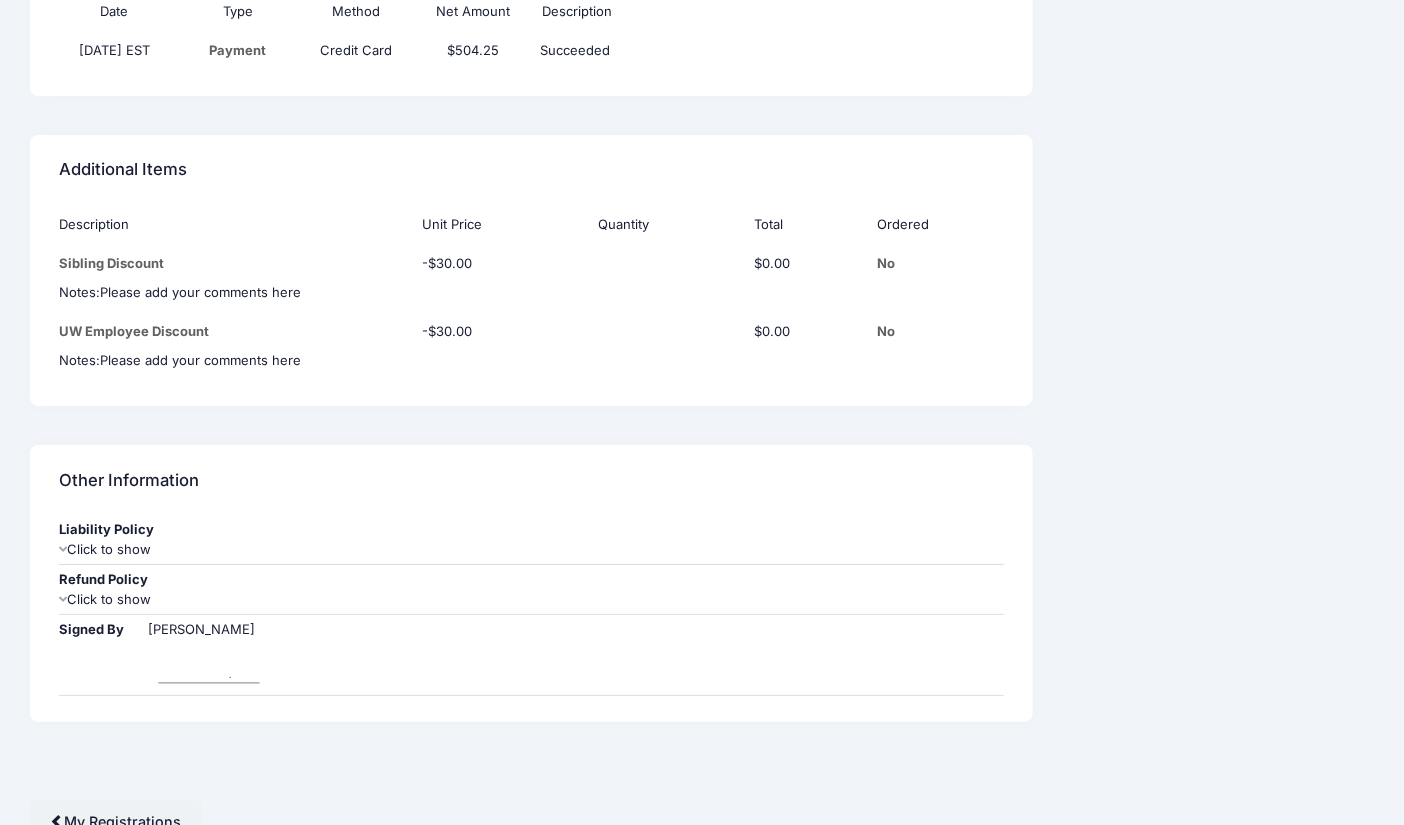 click on "Click to show" at bounding box center (531, 600) 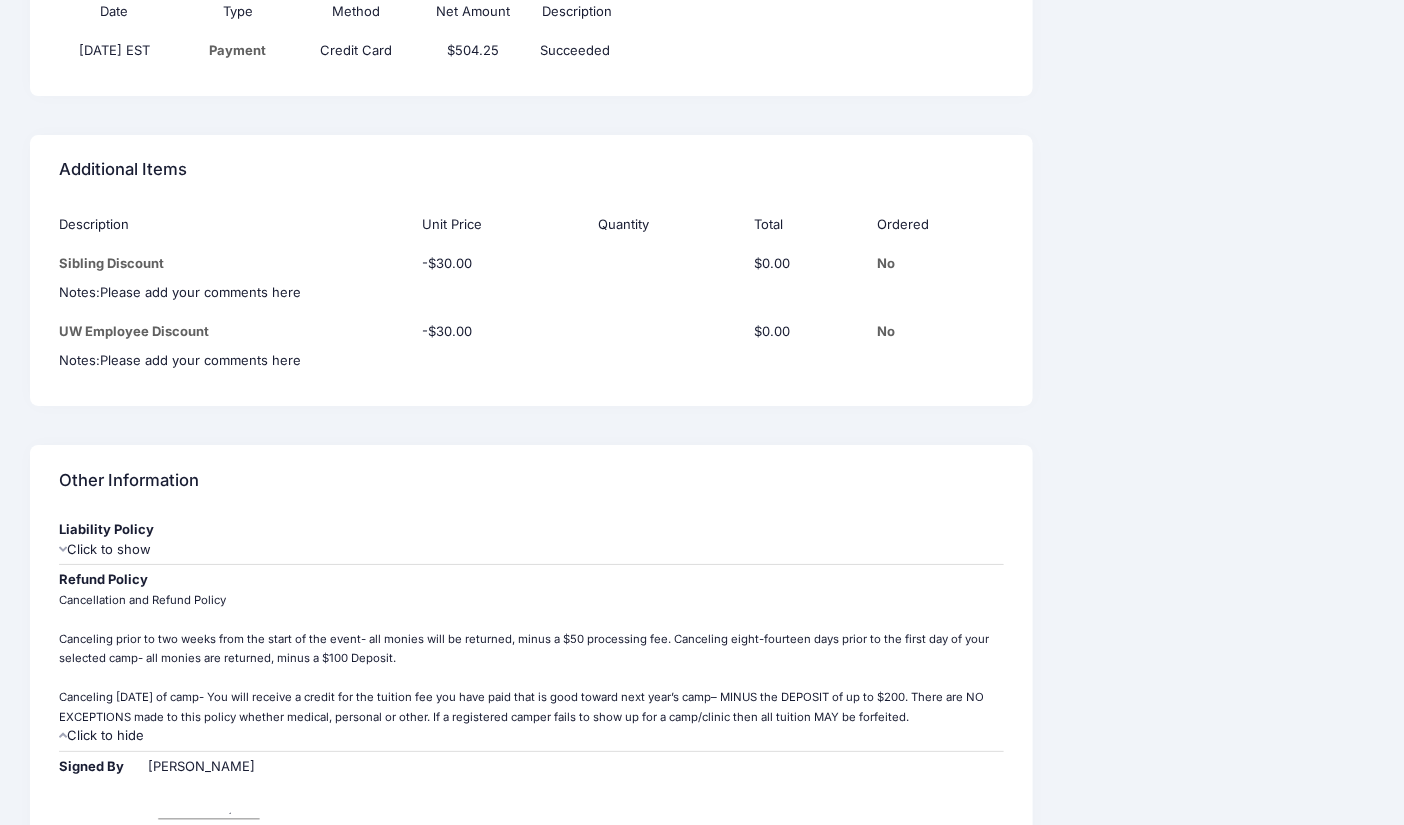 click on "Refund Policy" at bounding box center [531, 580] 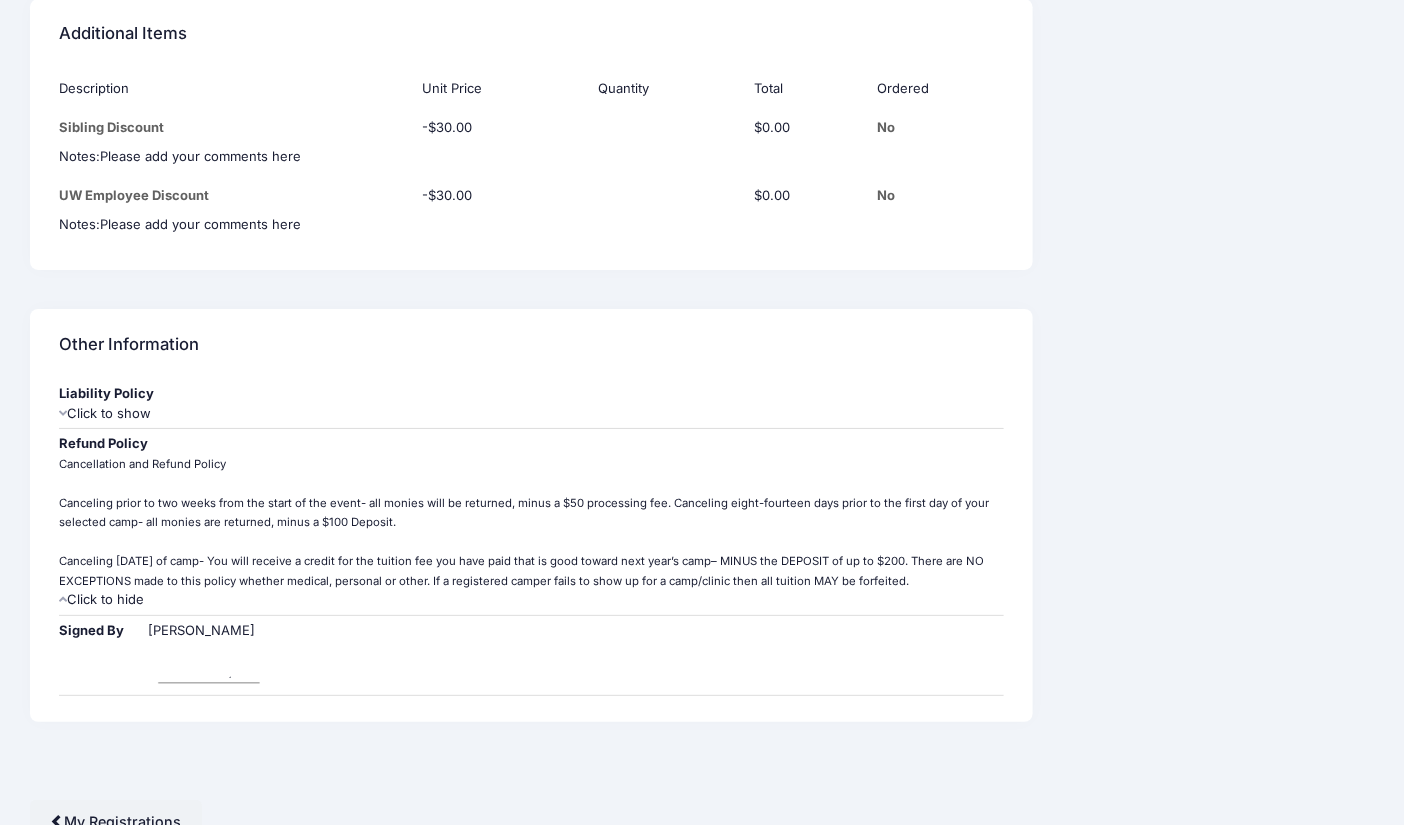 click at bounding box center (209, 665) 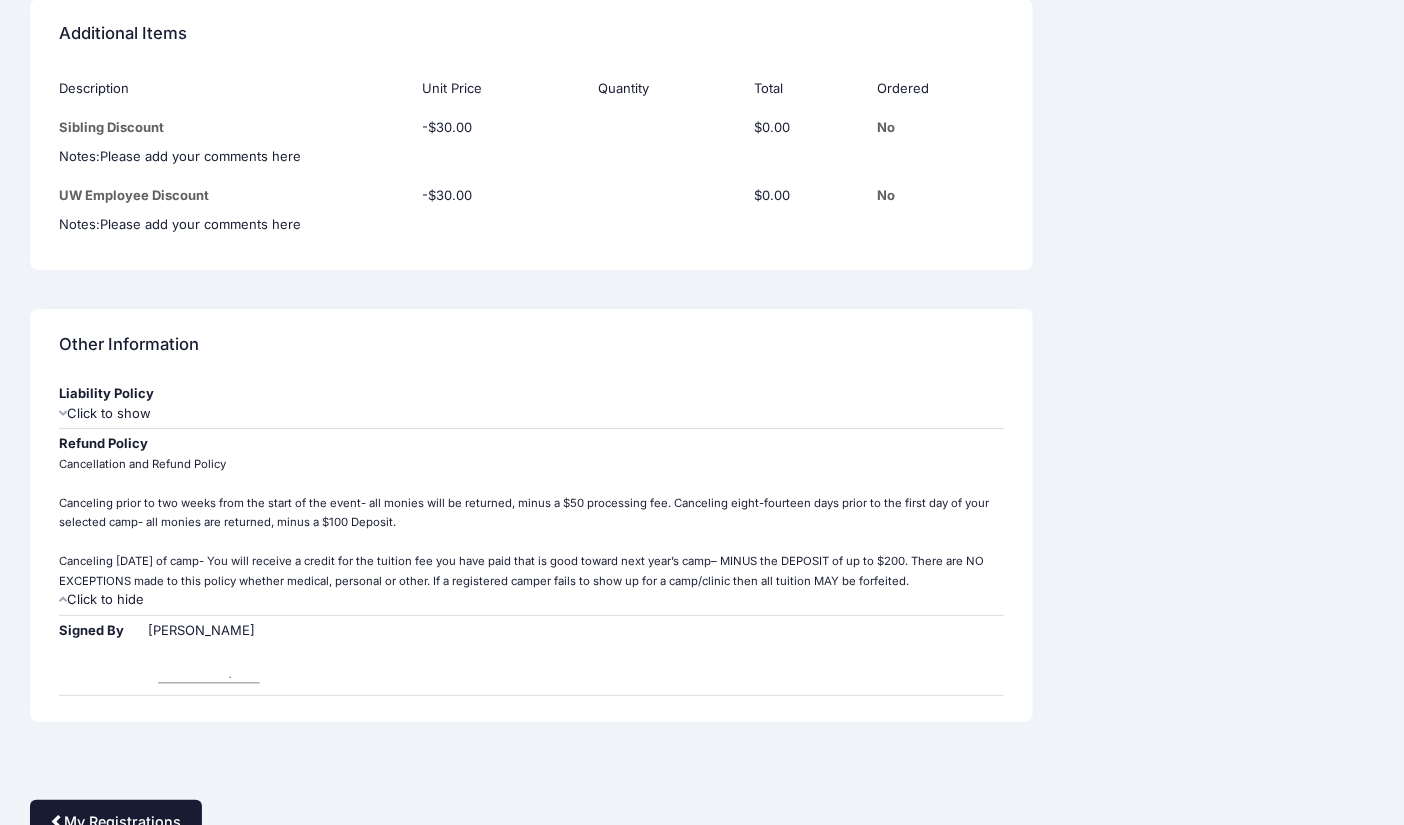 click on "My Registrations" at bounding box center (116, 821) 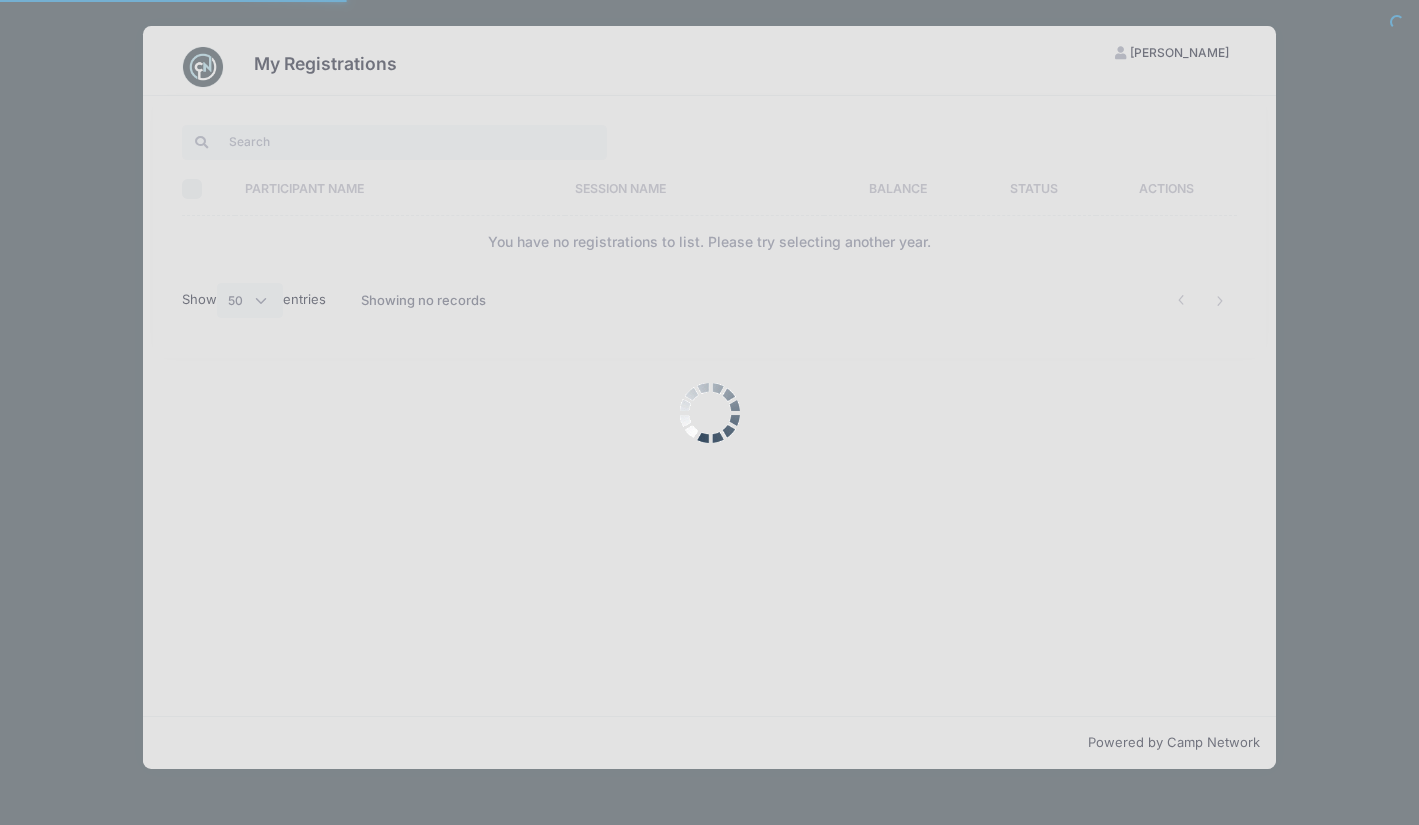 select on "50" 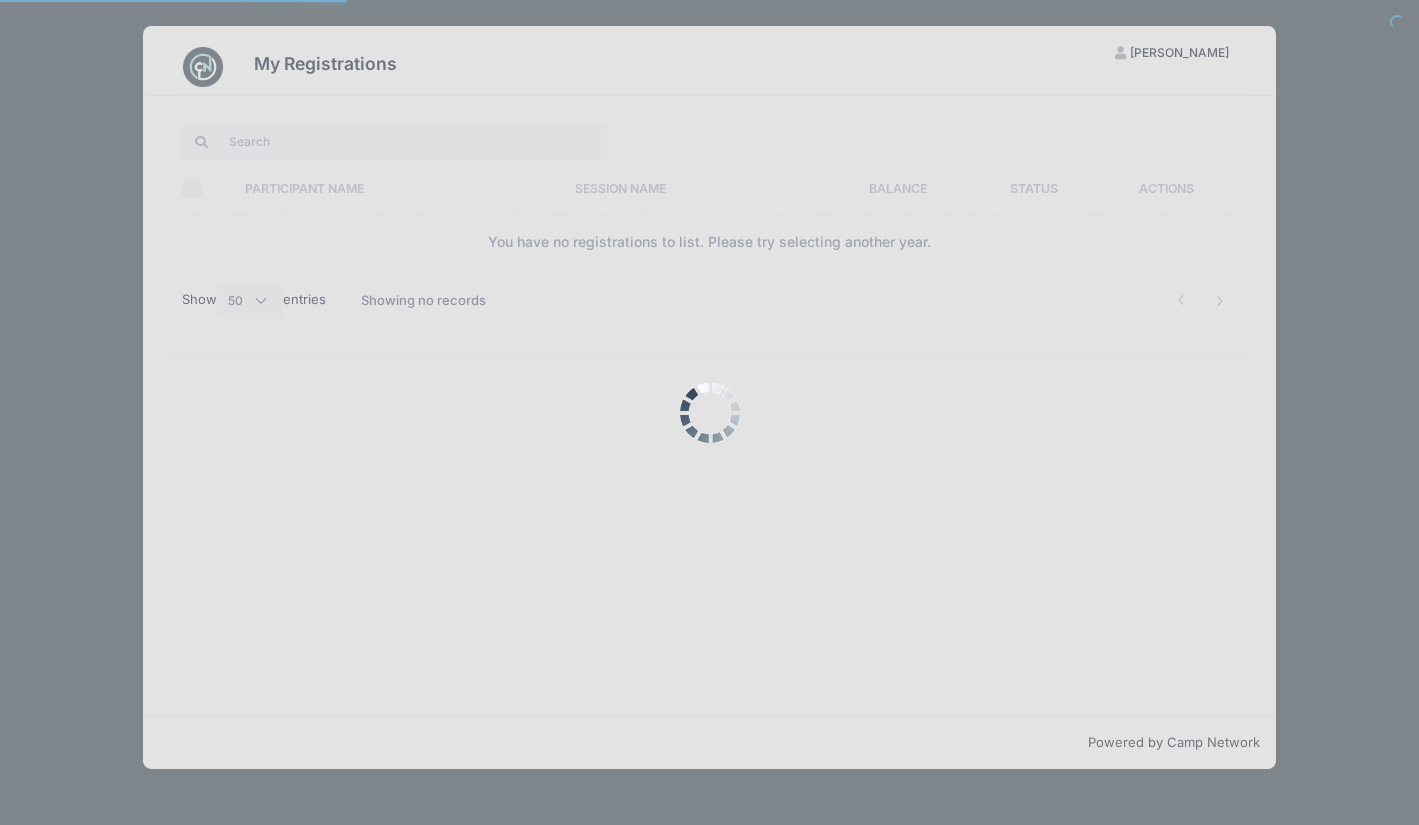 scroll, scrollTop: 0, scrollLeft: 0, axis: both 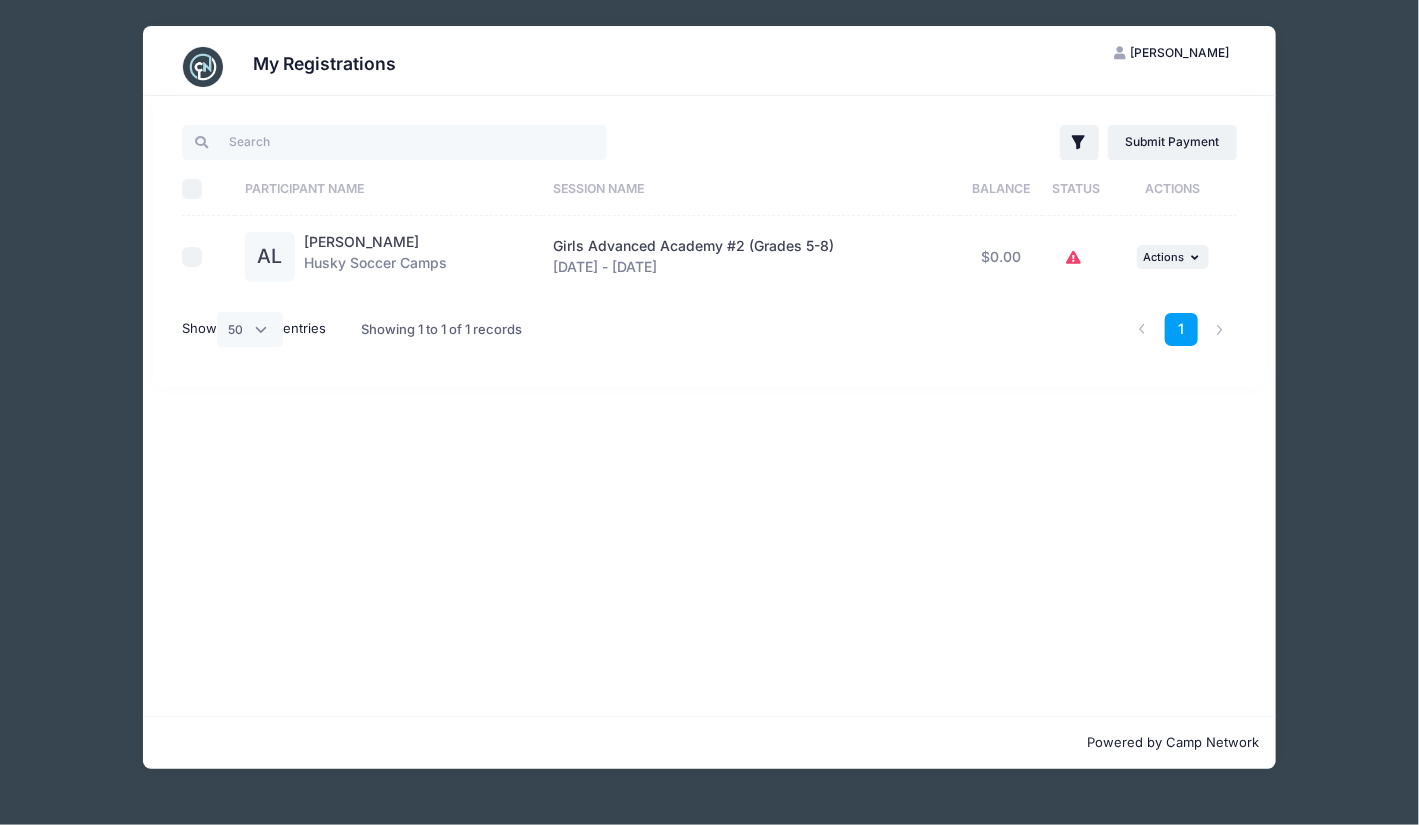 click 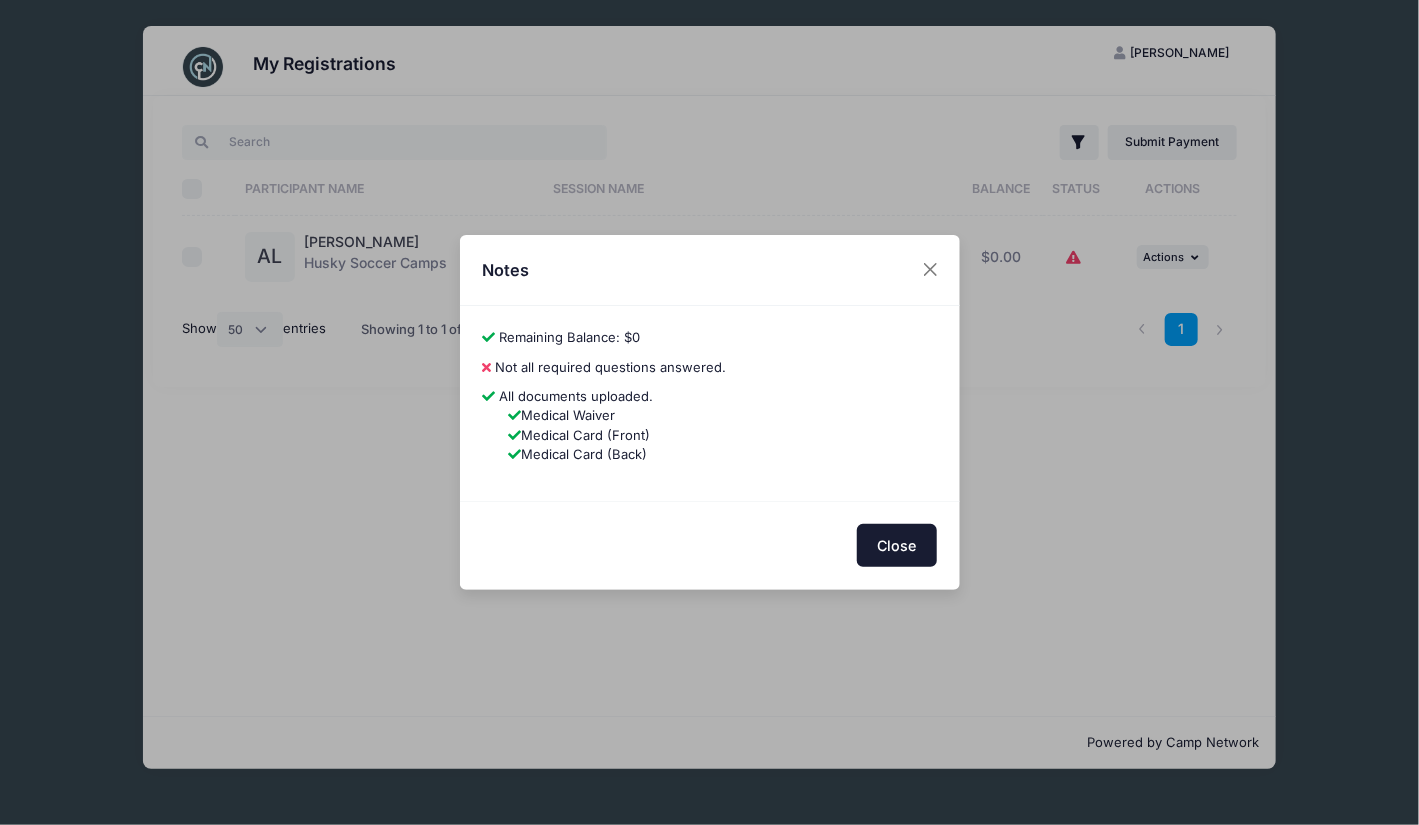 click on "Close" at bounding box center [897, 545] 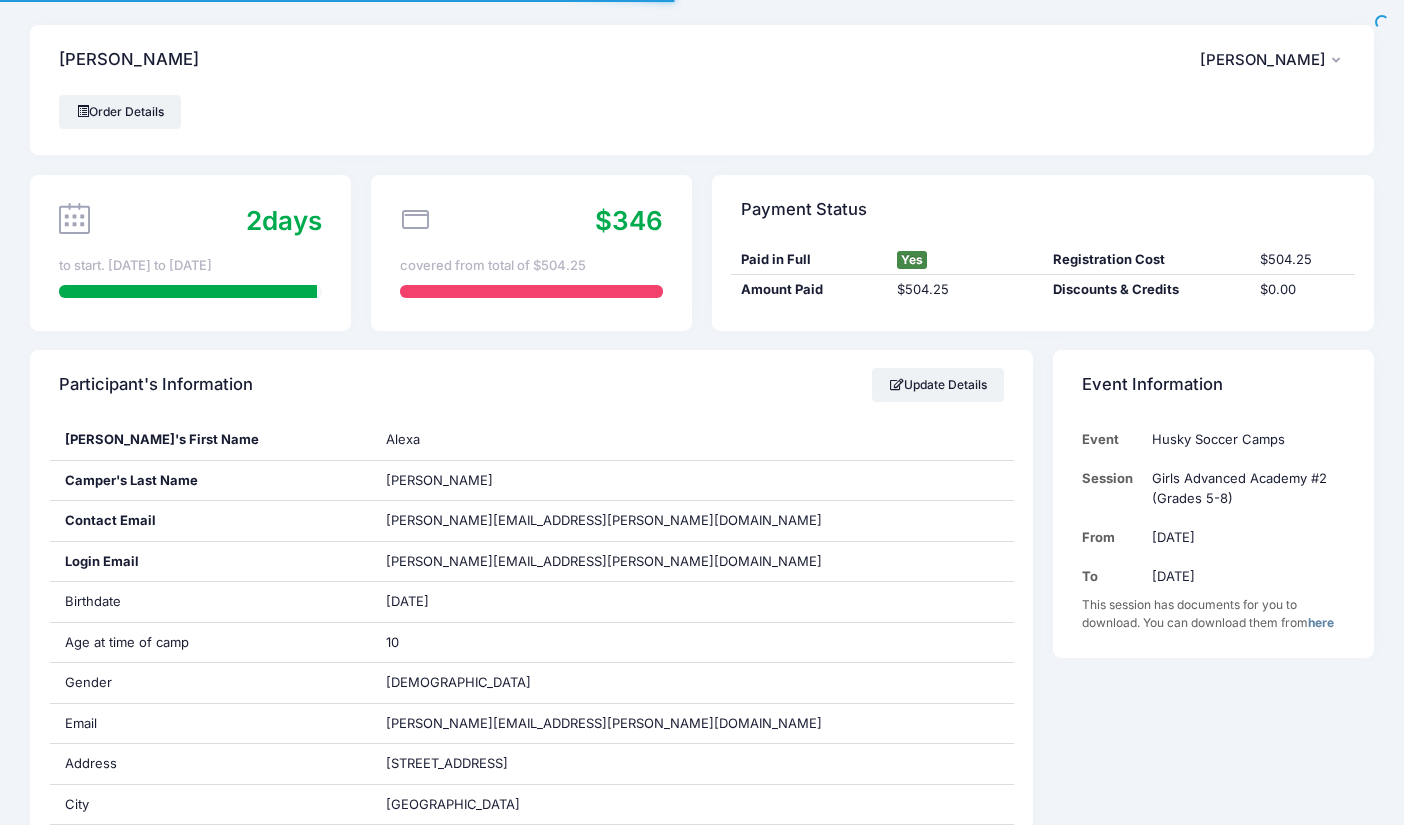scroll, scrollTop: 2104, scrollLeft: 0, axis: vertical 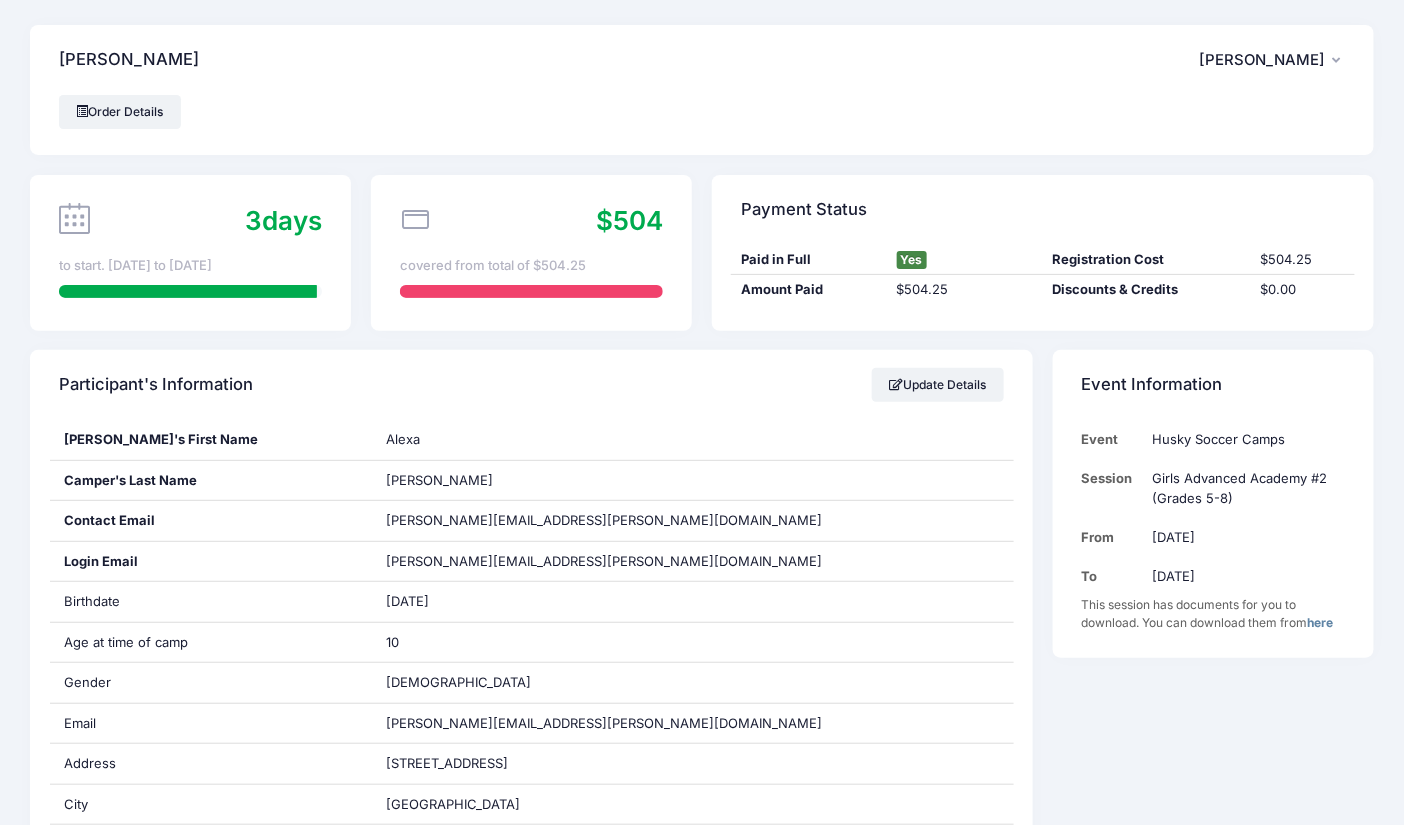 click on "[PERSON_NAME]" at bounding box center [1263, 60] 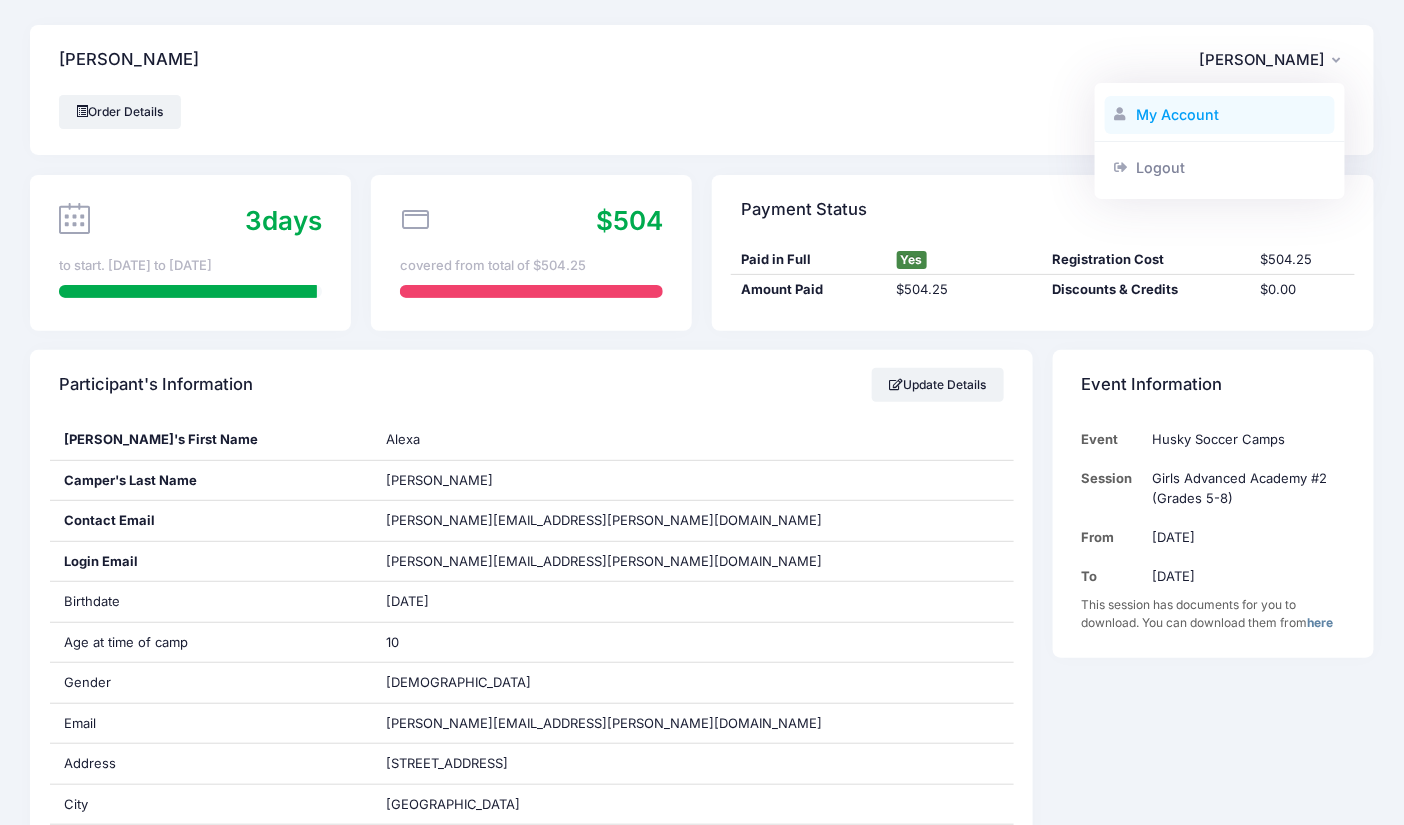 click on "My Account" at bounding box center [1220, 115] 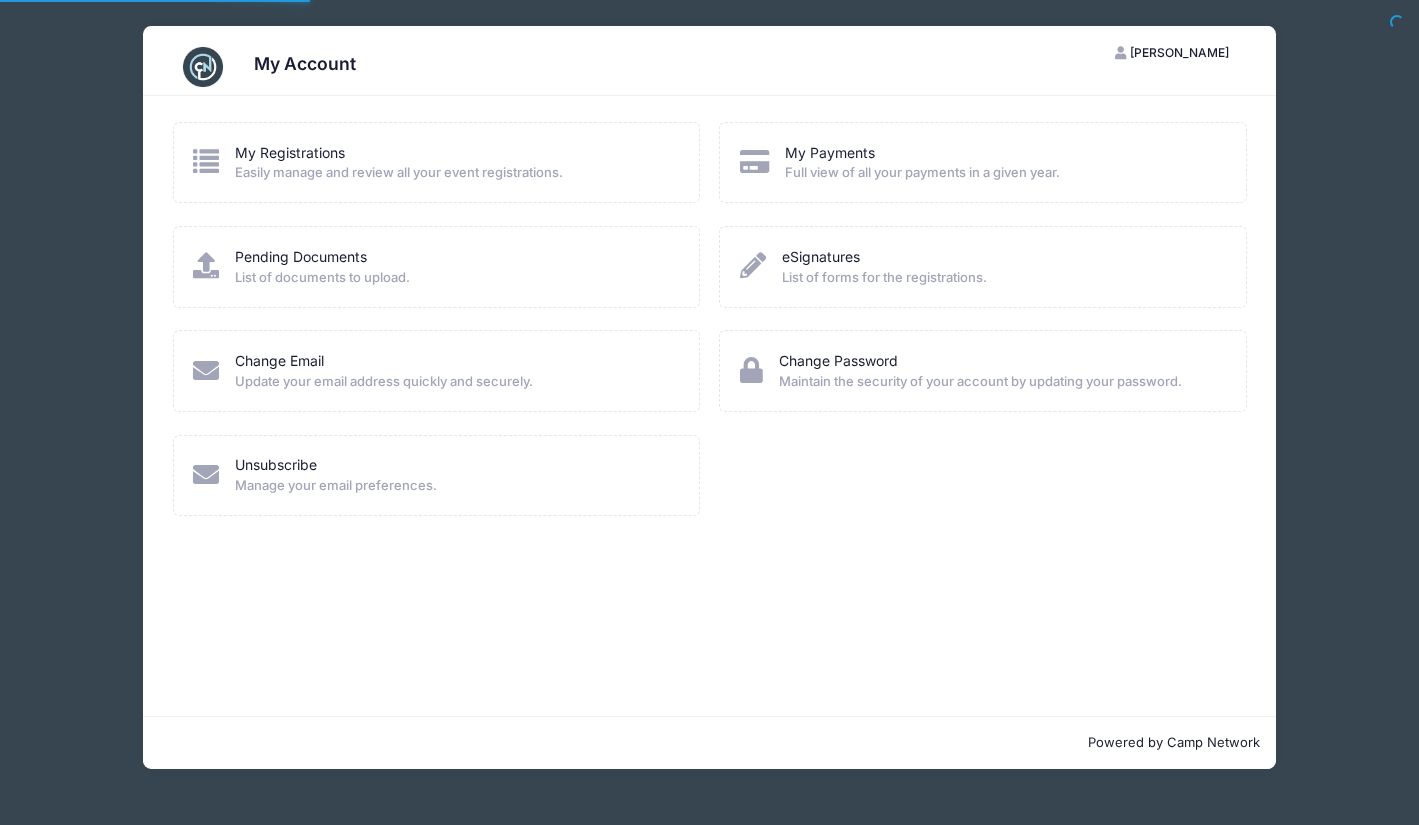 scroll, scrollTop: 0, scrollLeft: 0, axis: both 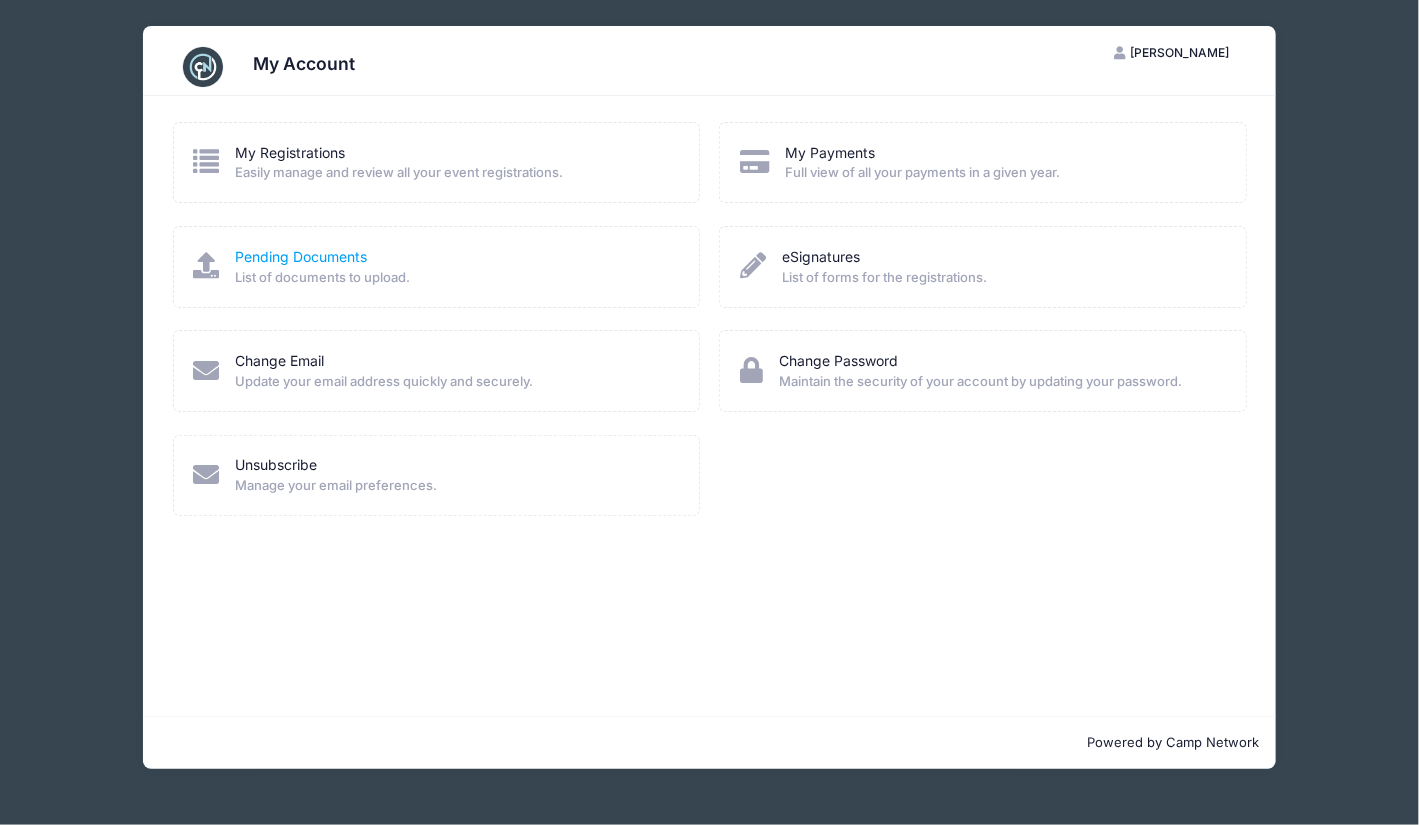 click on "Pending Documents" at bounding box center (301, 256) 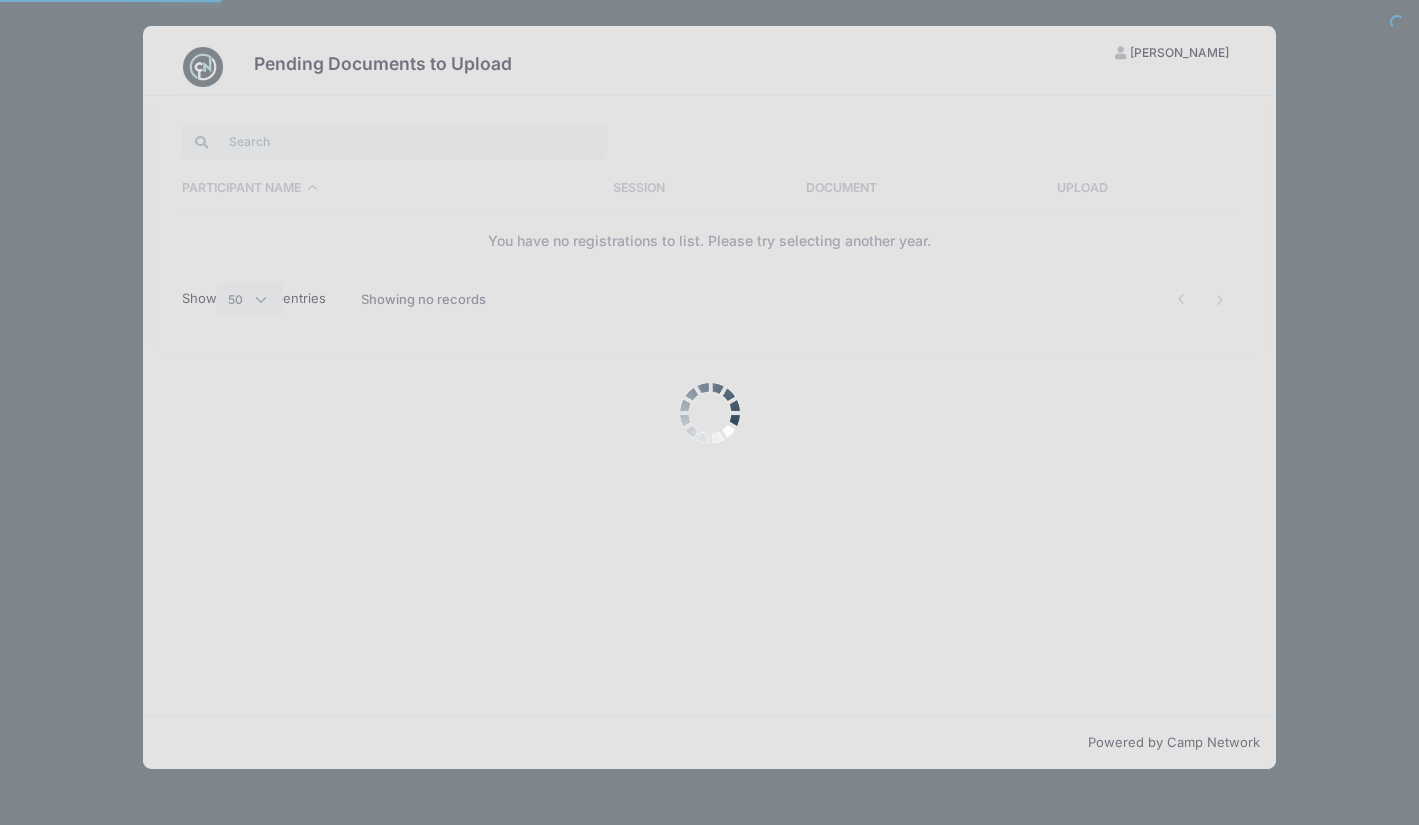 select on "50" 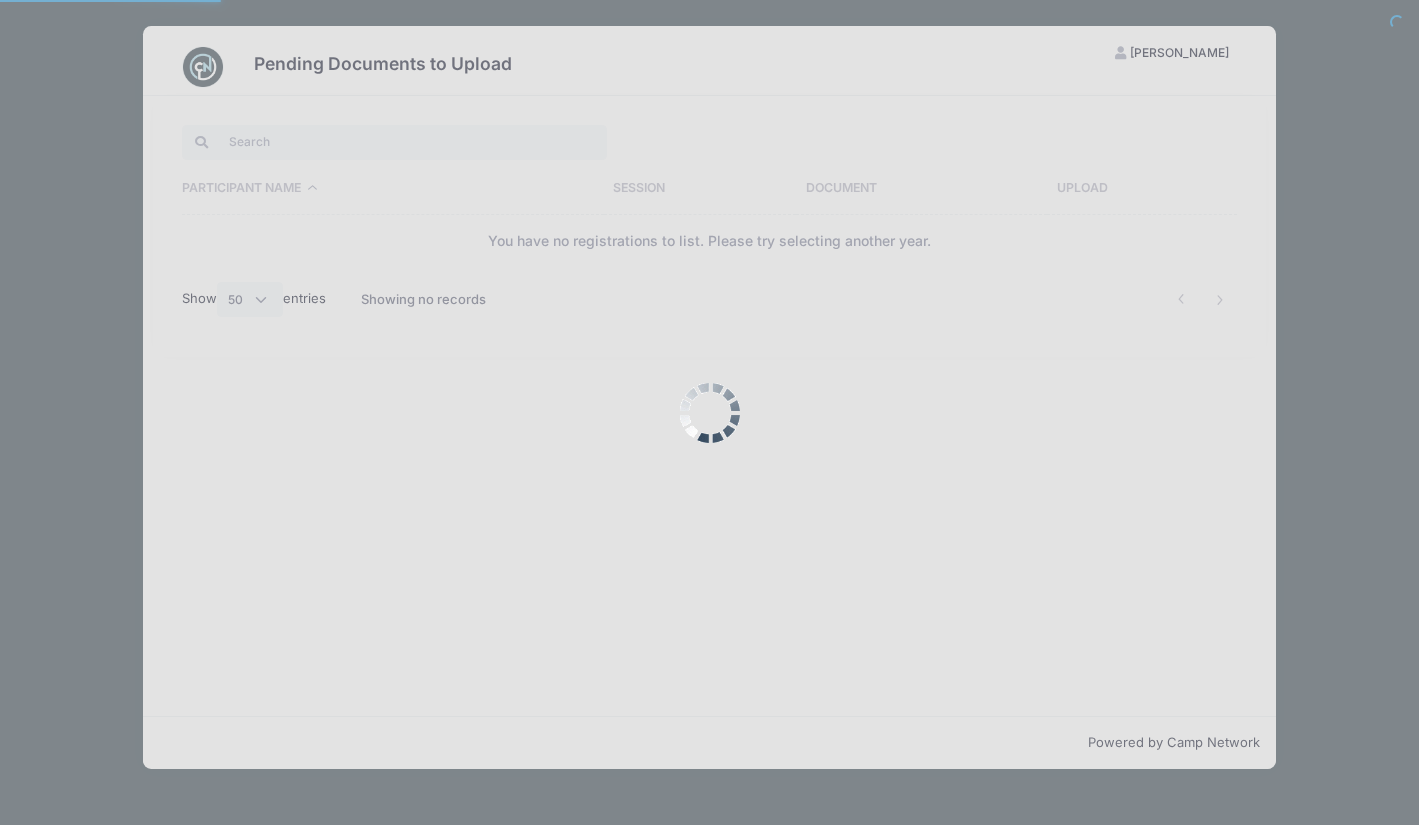 scroll, scrollTop: 0, scrollLeft: 0, axis: both 